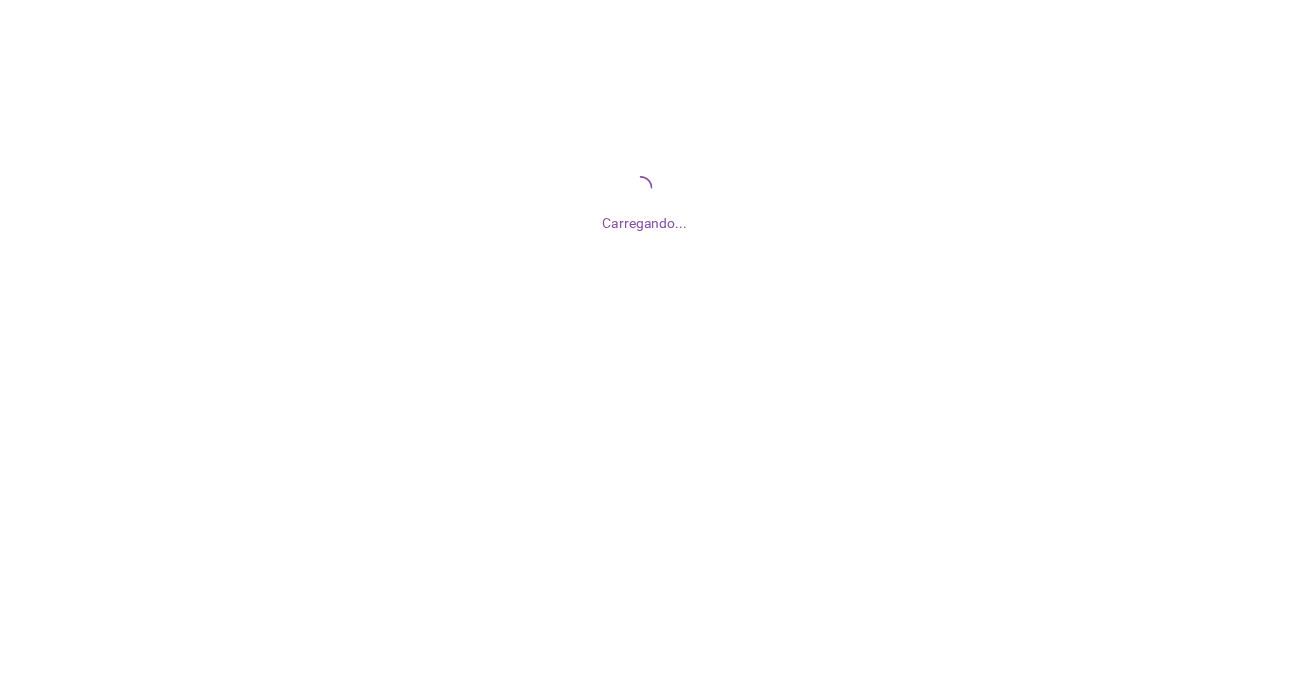 scroll, scrollTop: 0, scrollLeft: 0, axis: both 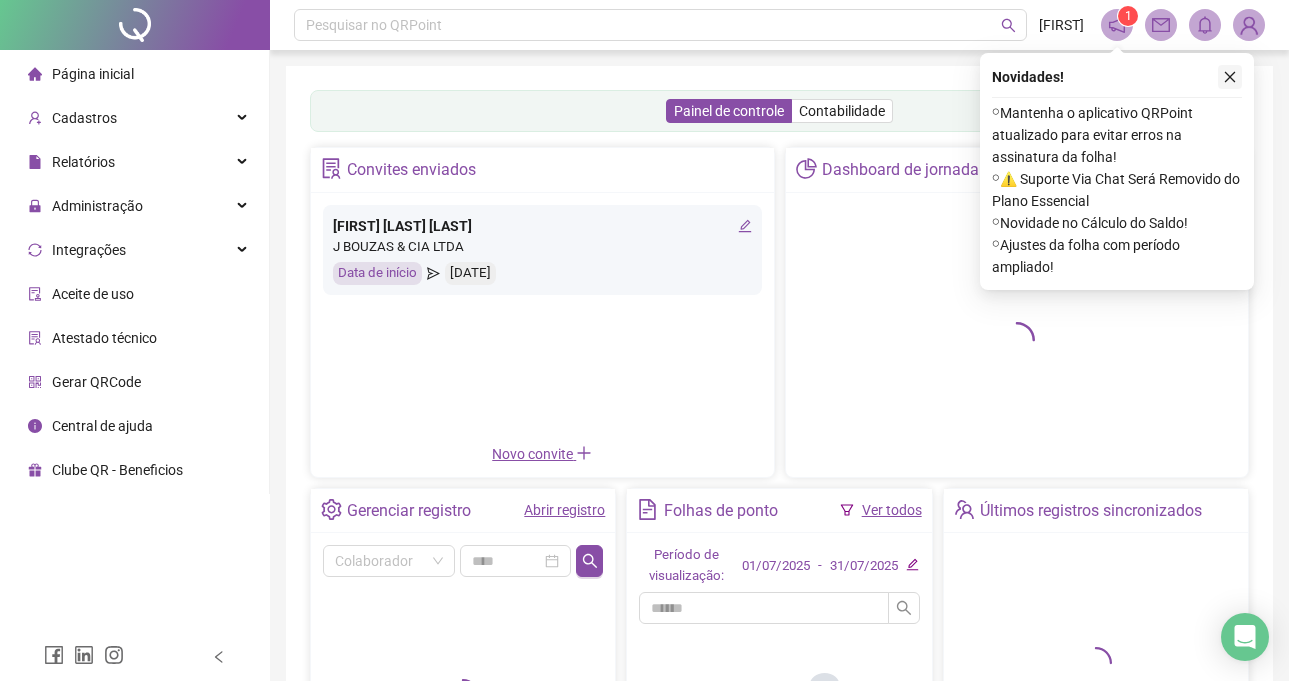 click 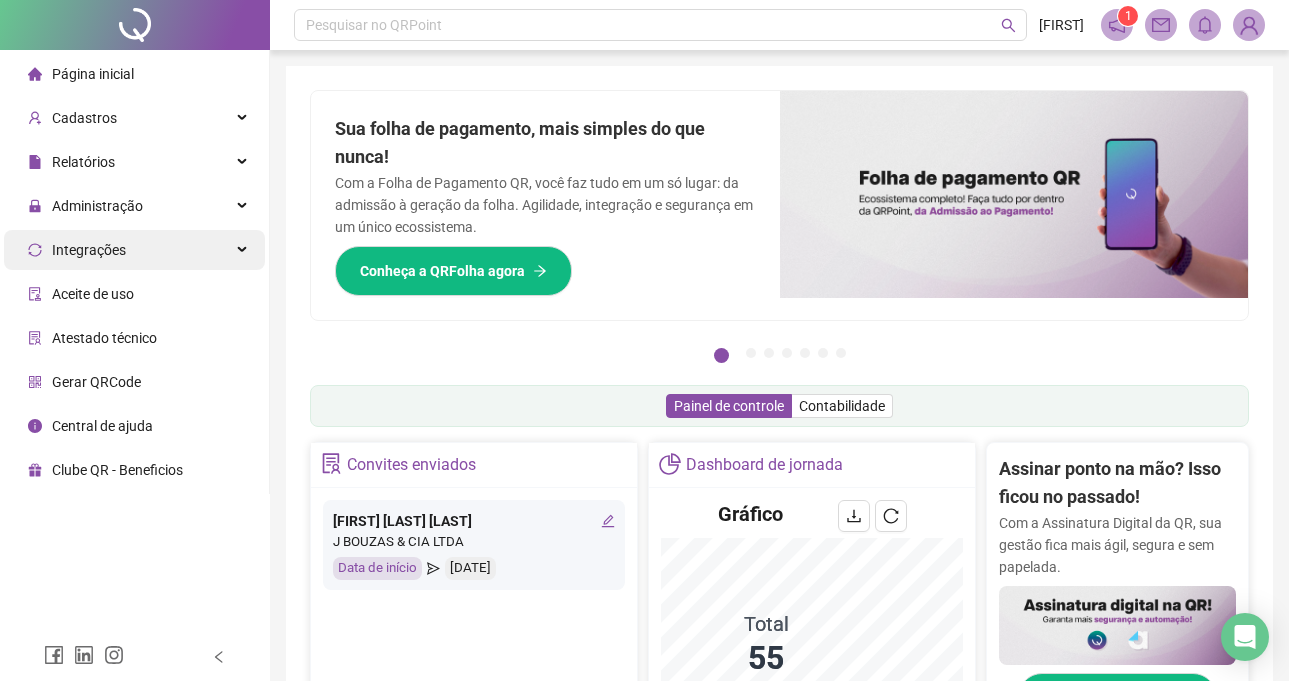 click on "Integrações" at bounding box center [134, 250] 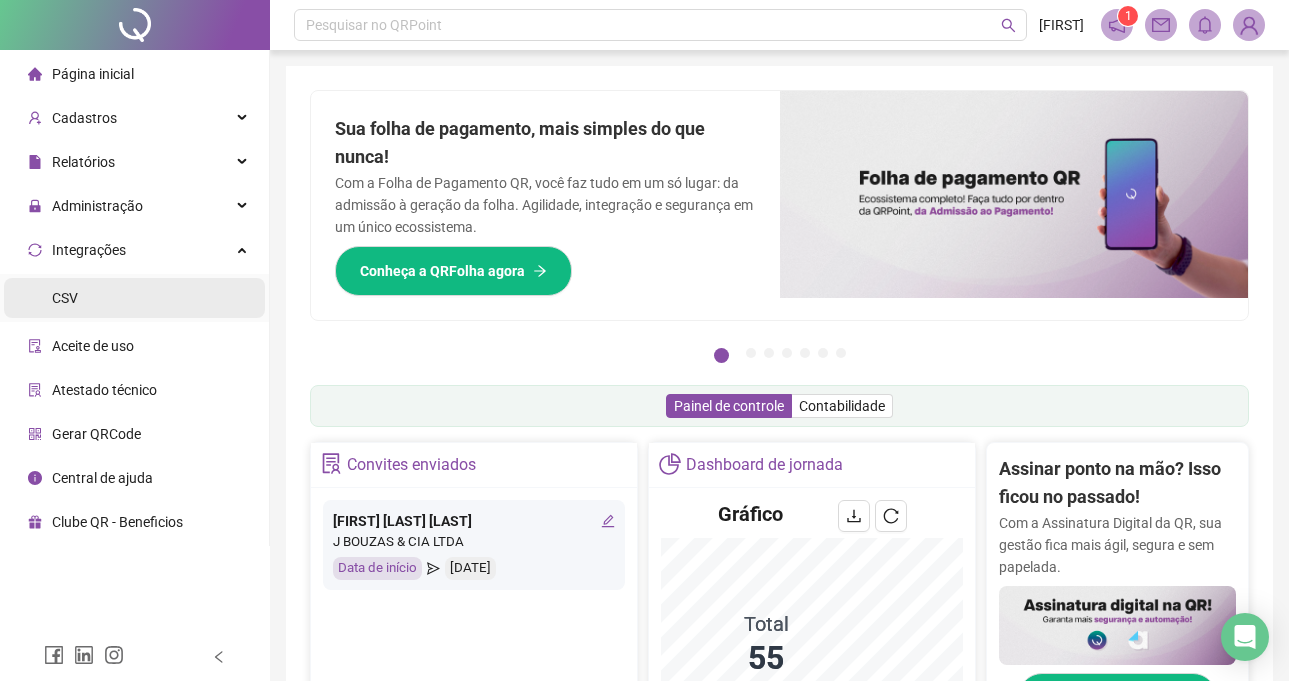 drag, startPoint x: 175, startPoint y: 250, endPoint x: 185, endPoint y: 281, distance: 32.572994 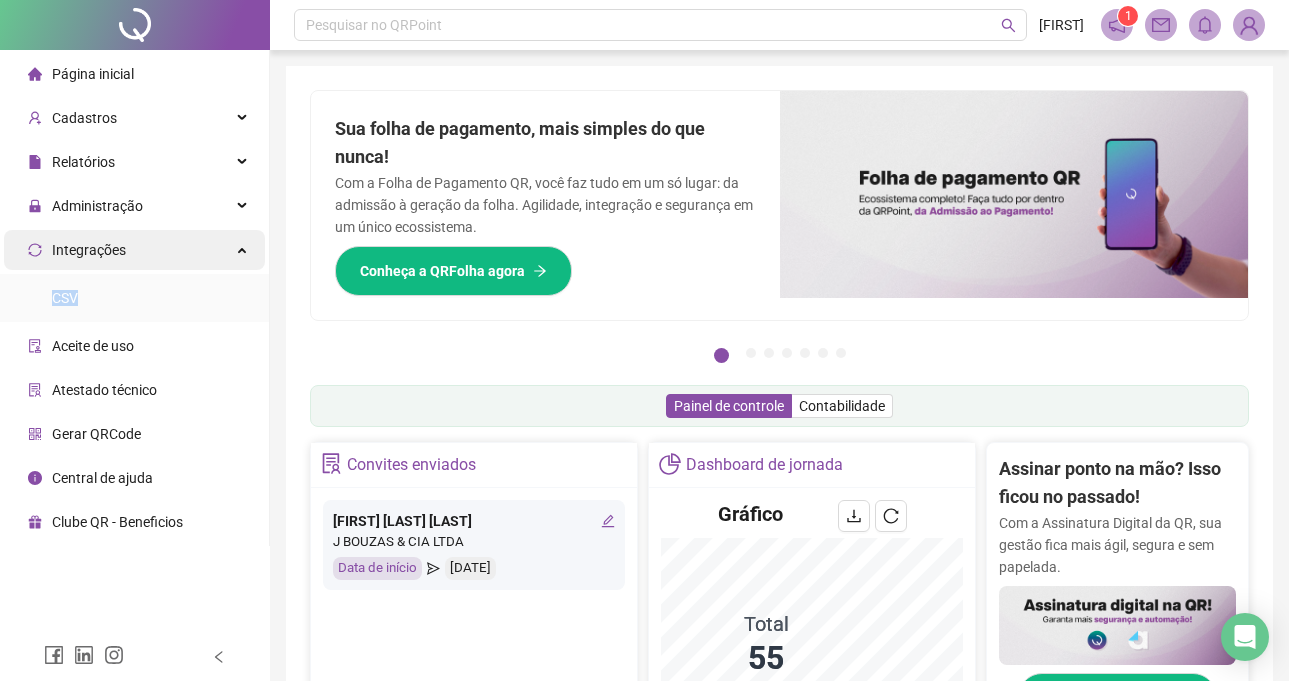 click on "Integrações" at bounding box center [134, 250] 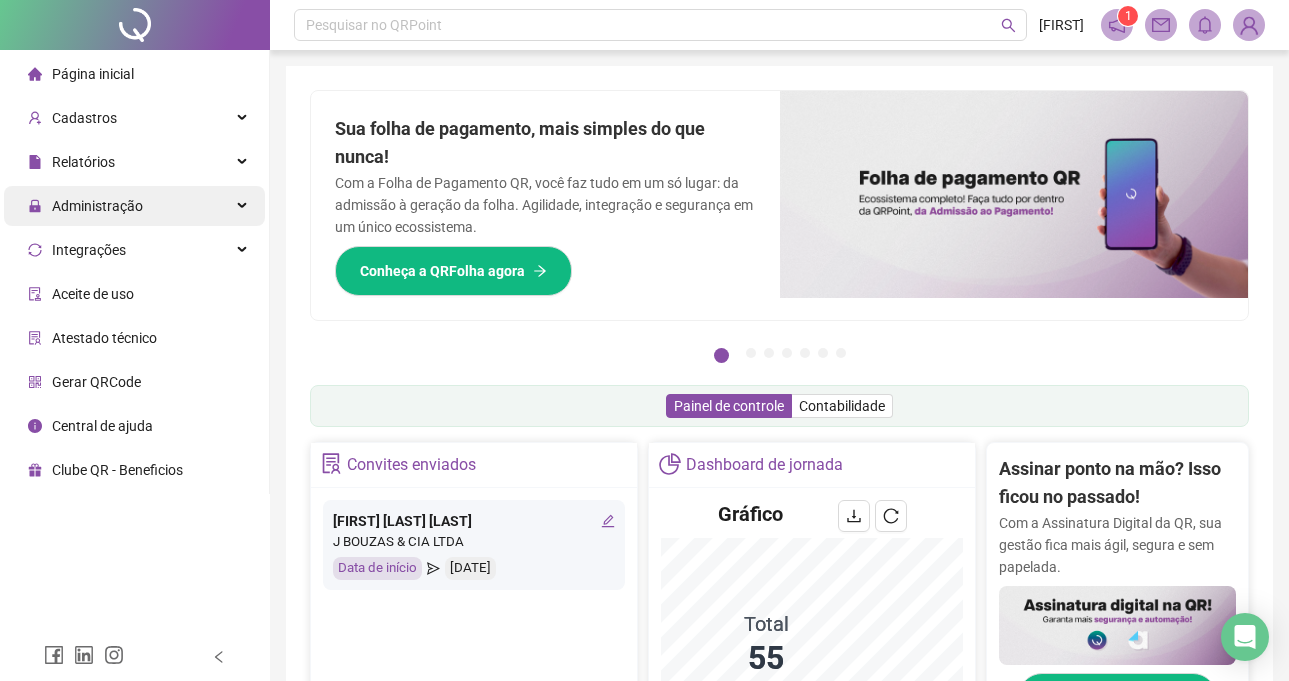 click on "Administração" at bounding box center [134, 206] 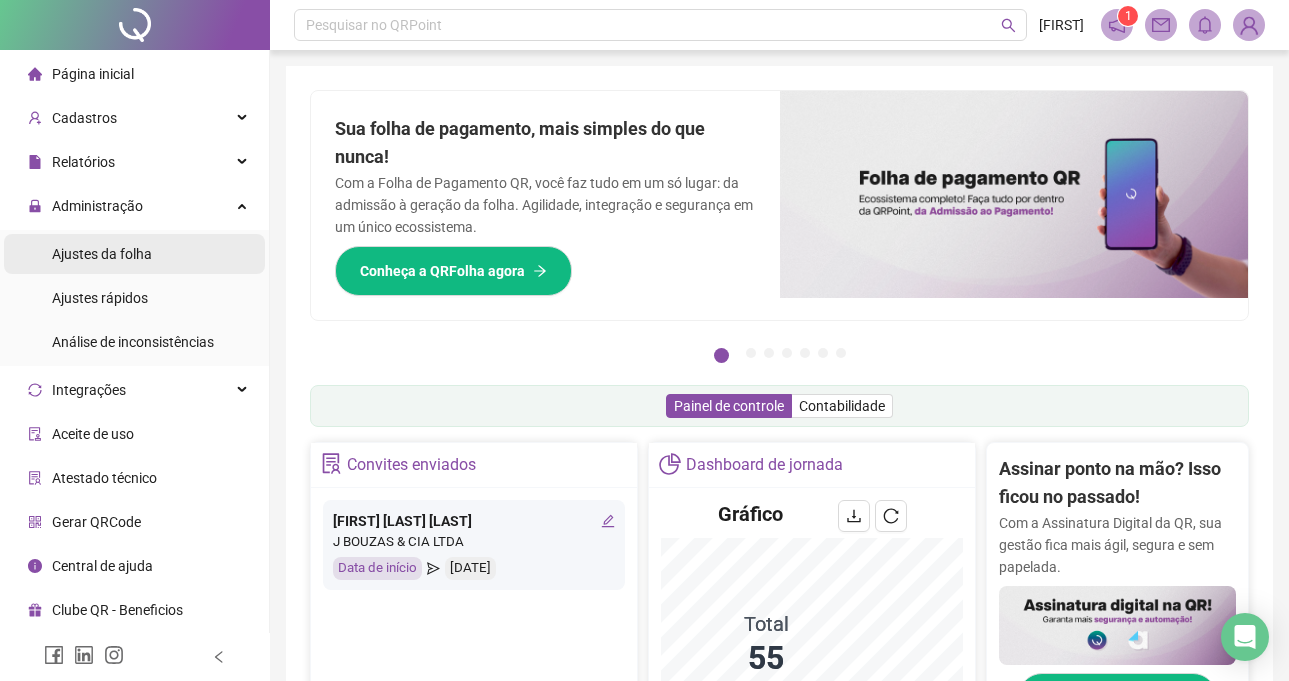 click on "Ajustes da folha" at bounding box center [134, 254] 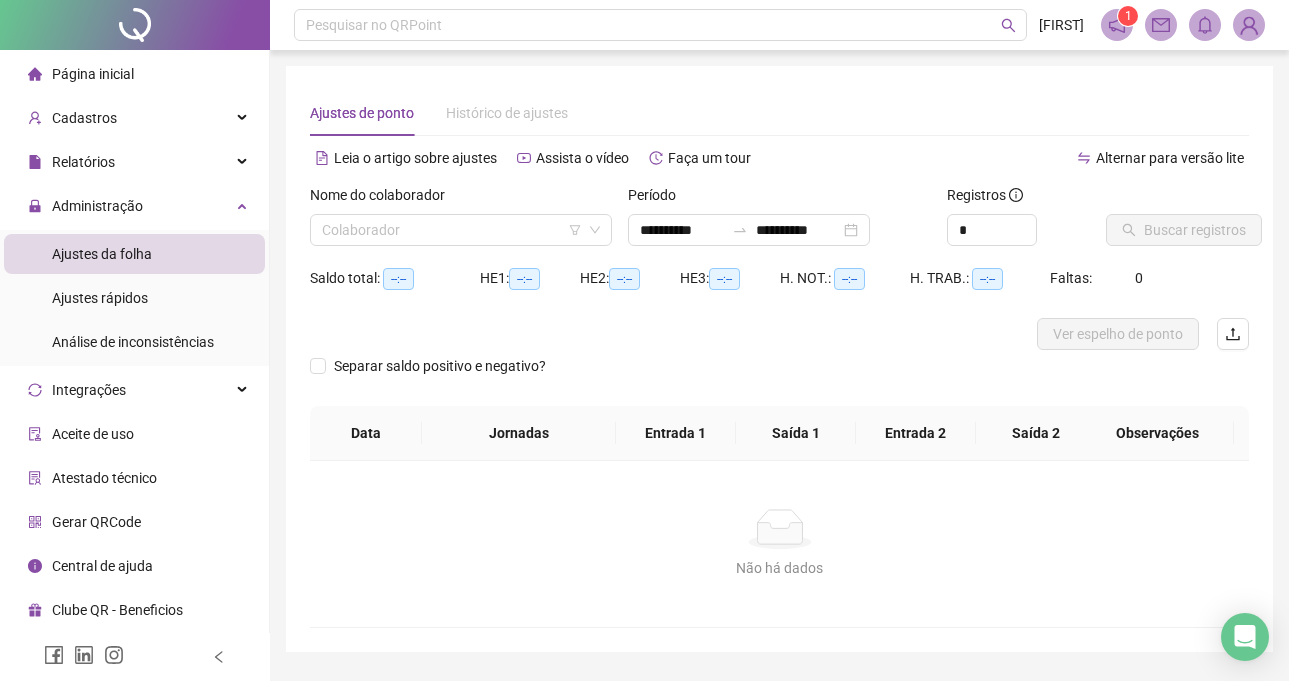 click on "Nome do colaborador" at bounding box center (461, 199) 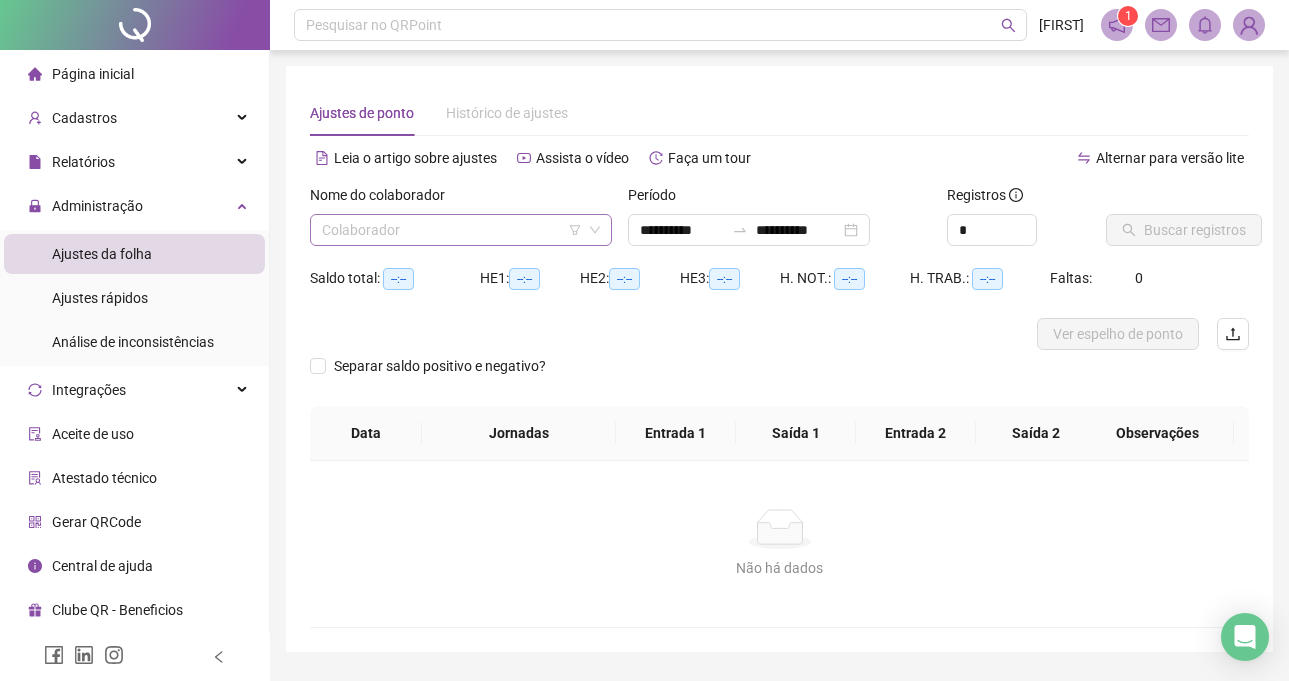 click at bounding box center [452, 230] 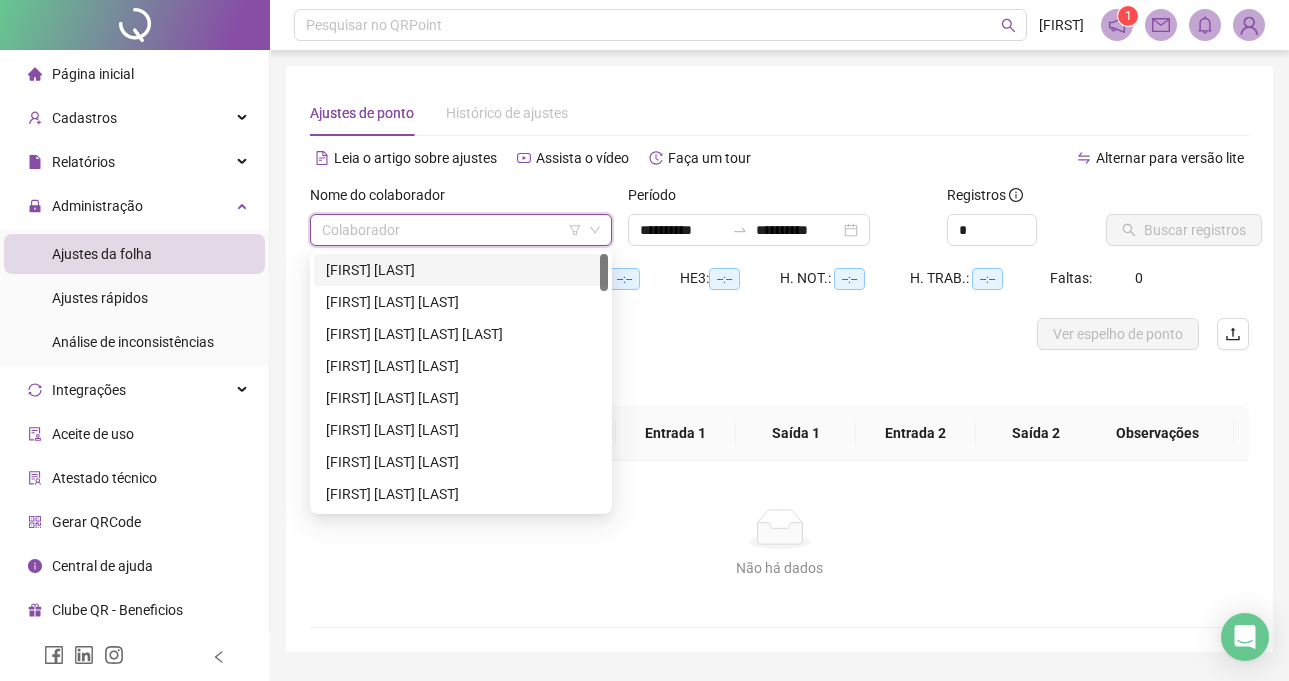 click on "[FIRST] [LAST]" at bounding box center (461, 270) 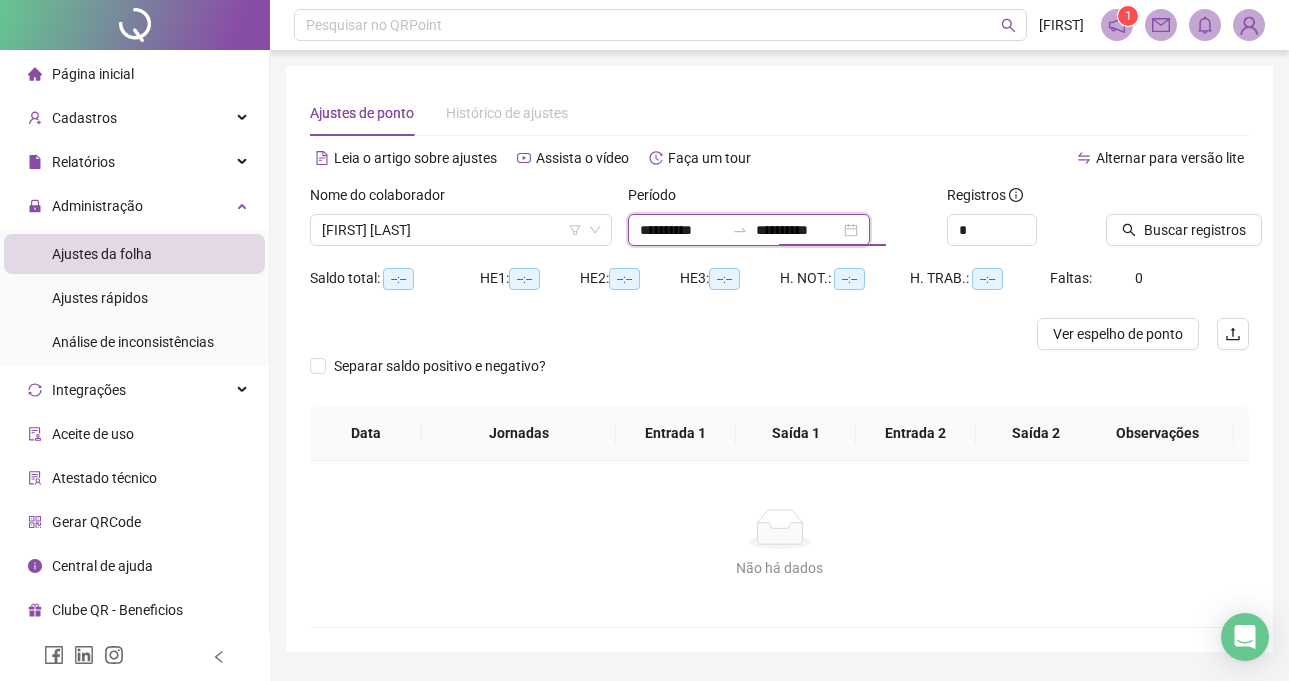 click on "**********" at bounding box center (798, 230) 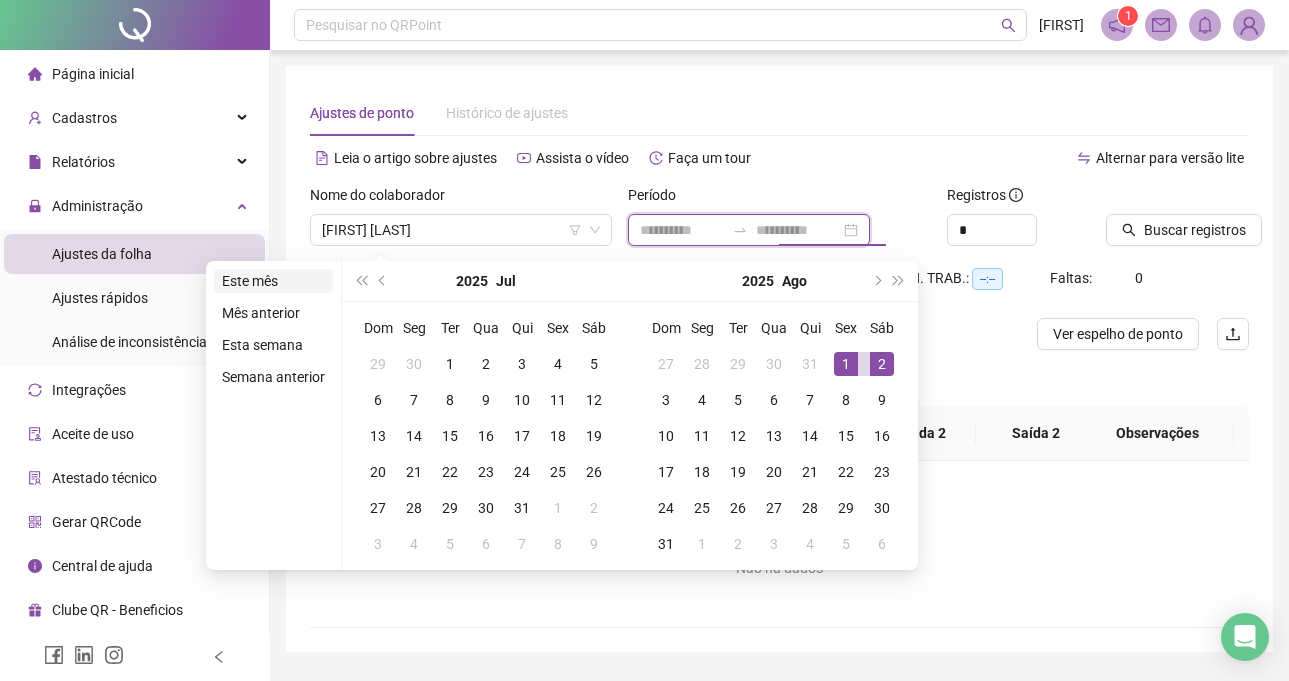type on "**********" 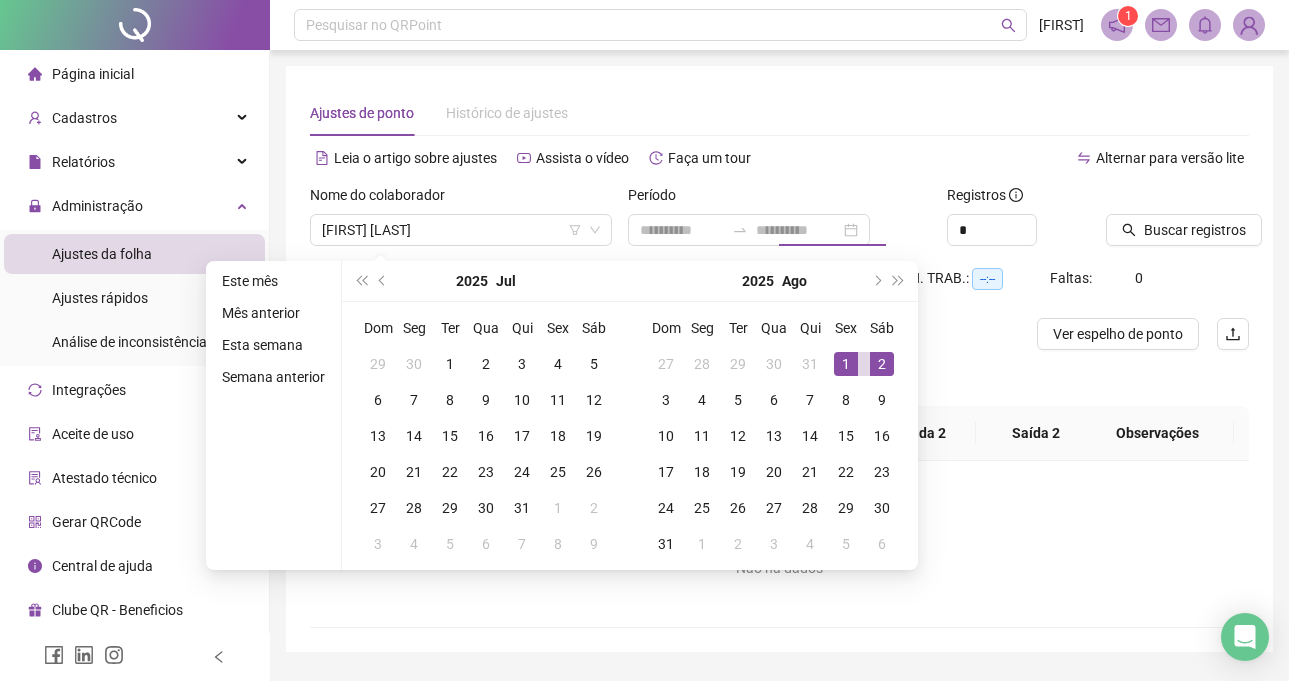 type on "**********" 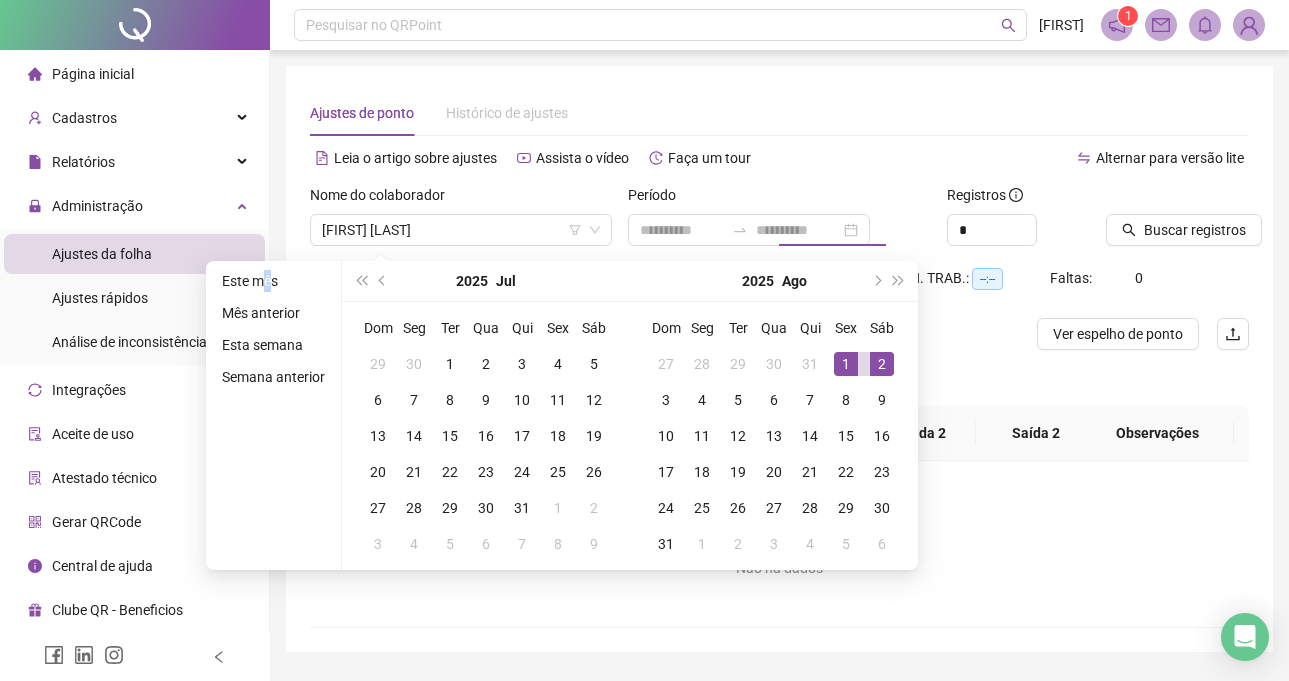 click on "Este mês Mês anterior Esta semana Semana anterior" at bounding box center (274, 415) 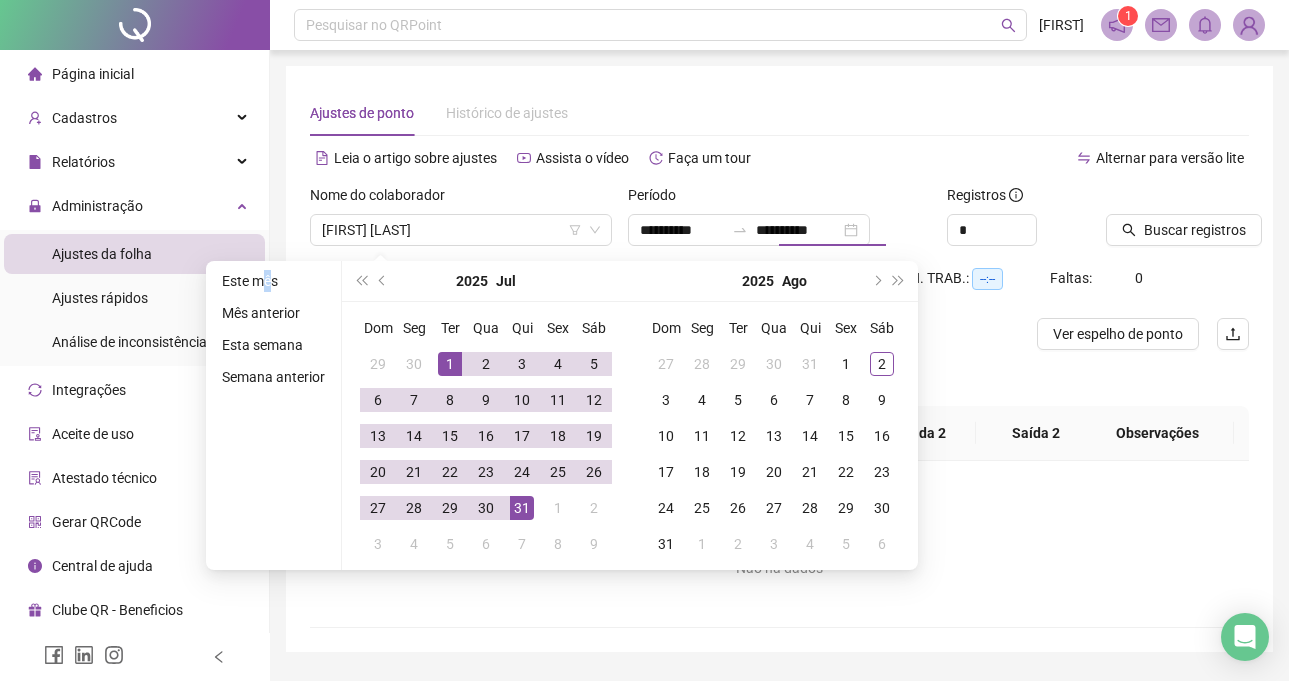 type on "**********" 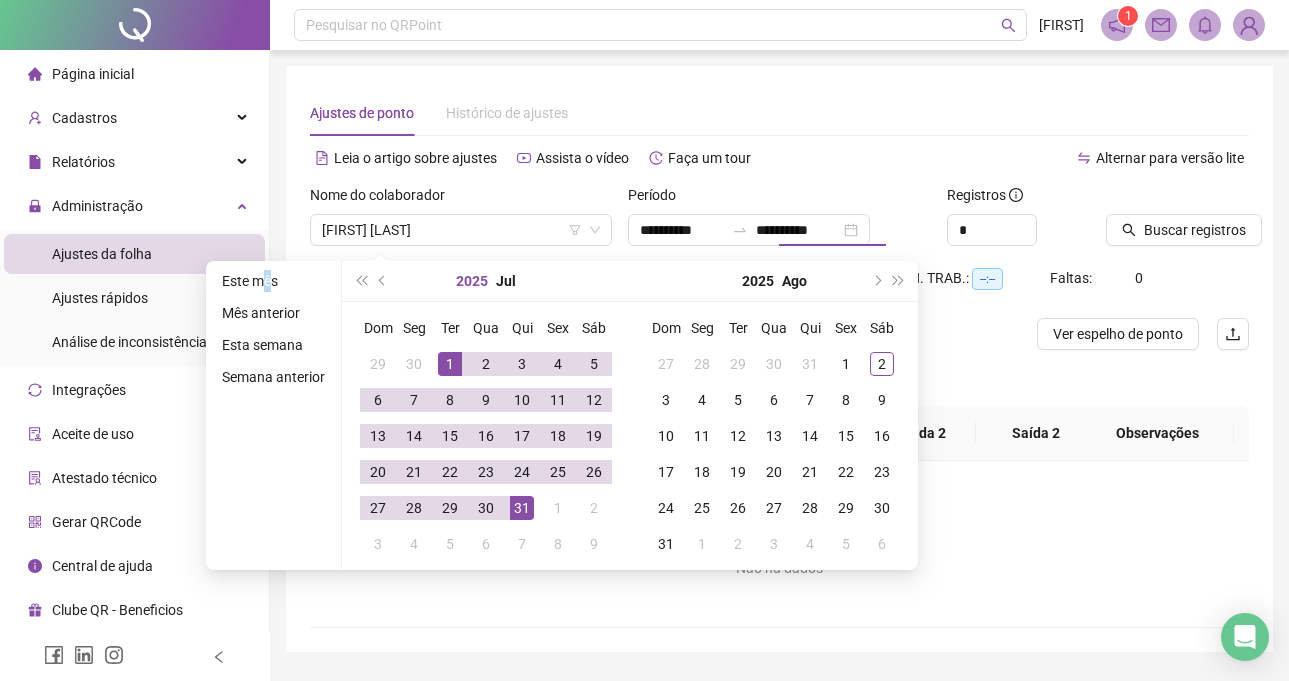 type on "**********" 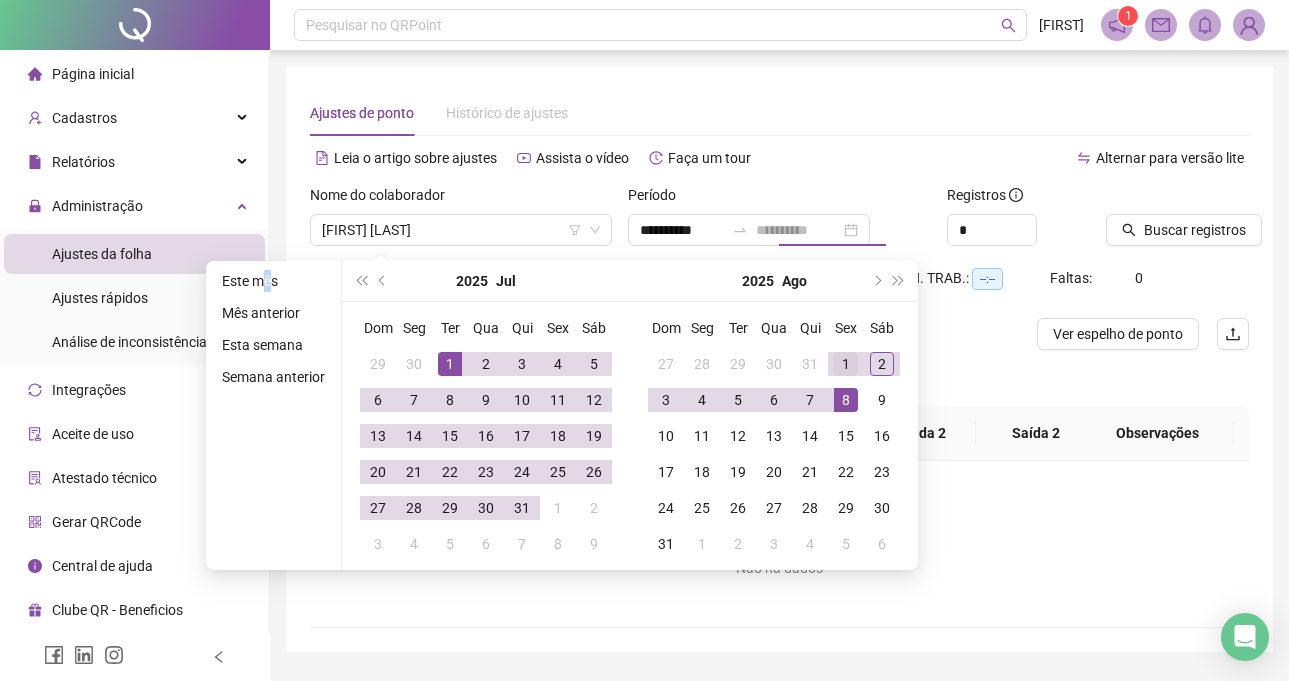 type on "**********" 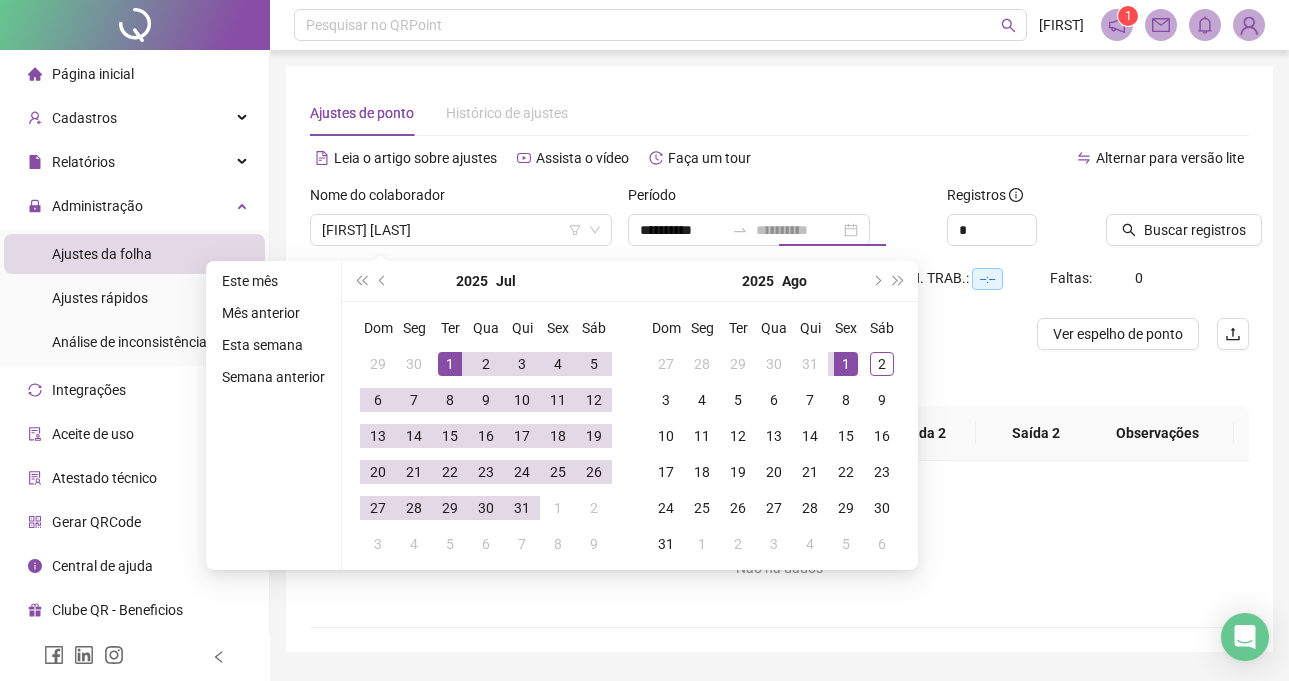 click on "1" at bounding box center (846, 364) 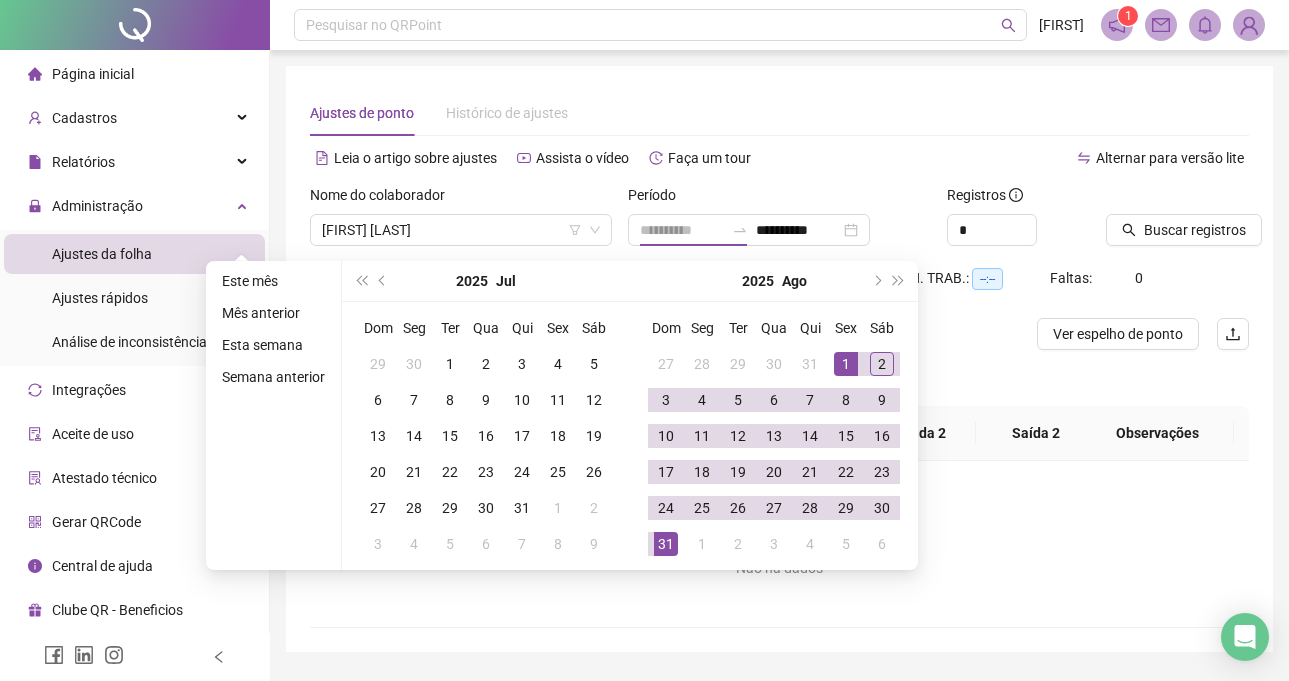 click on "31" at bounding box center [666, 544] 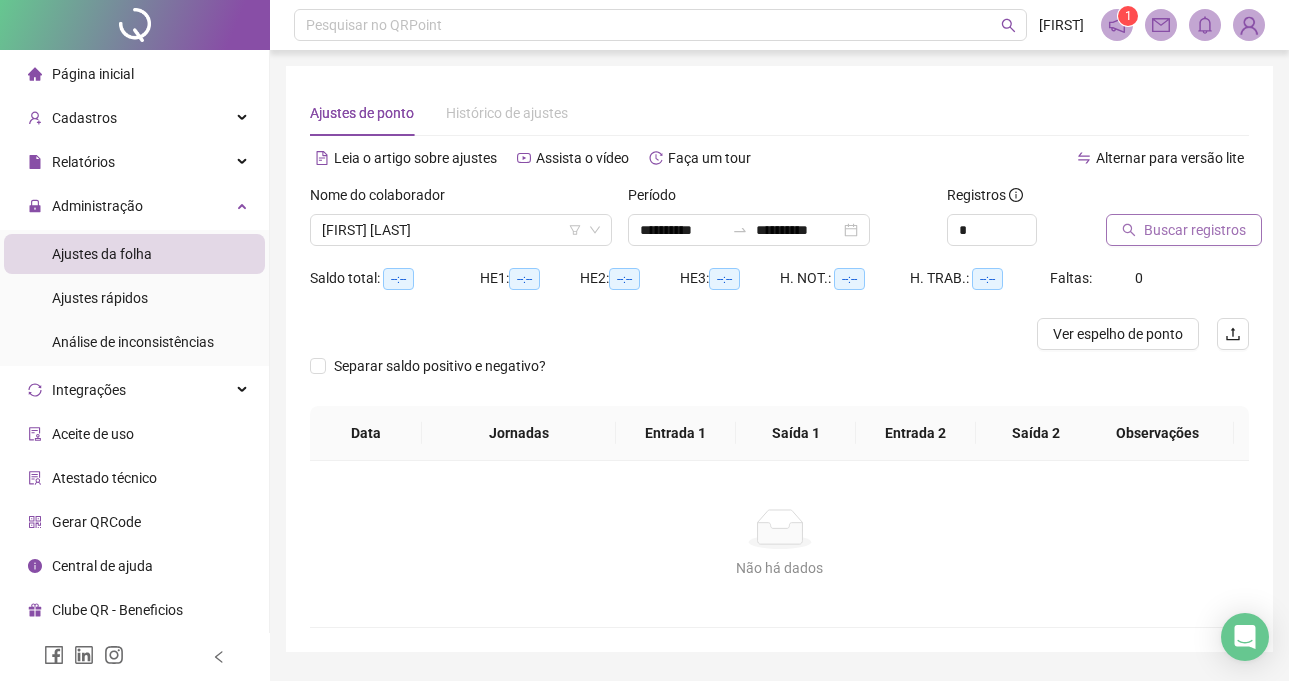 click on "Buscar registros" at bounding box center [1184, 230] 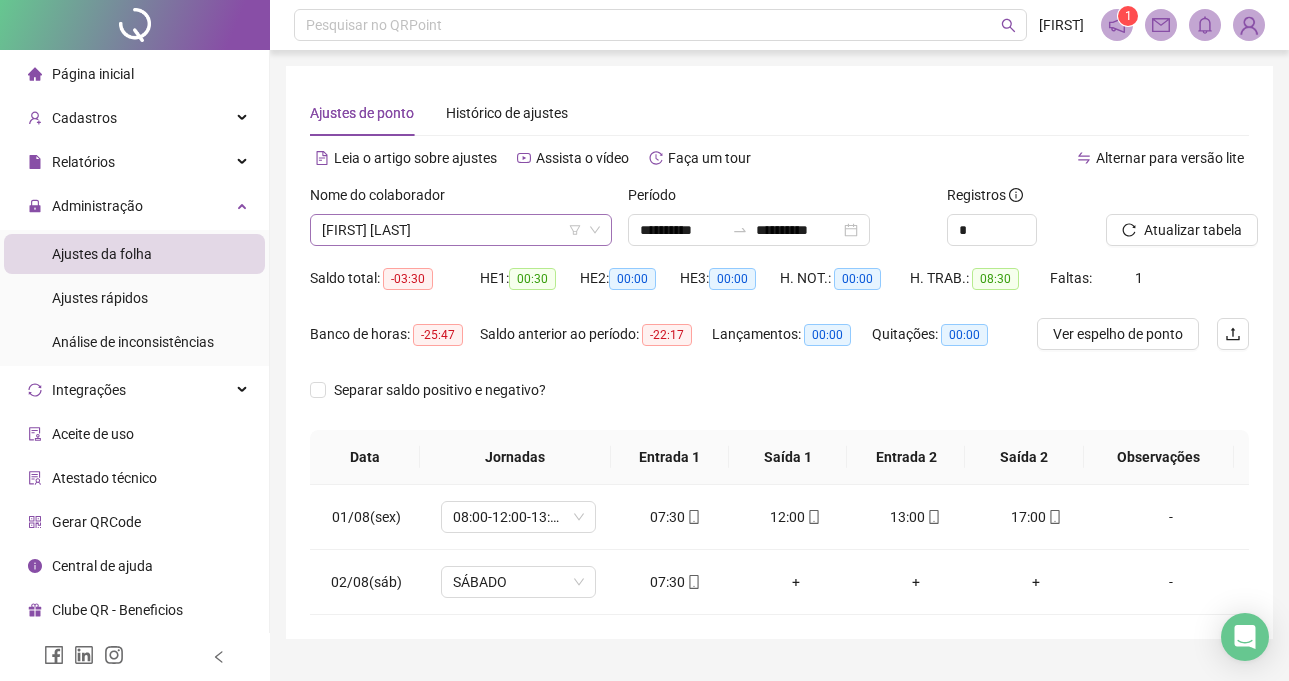 click on "Nome do colaborador [FIRST] [LAST]" at bounding box center [461, 223] 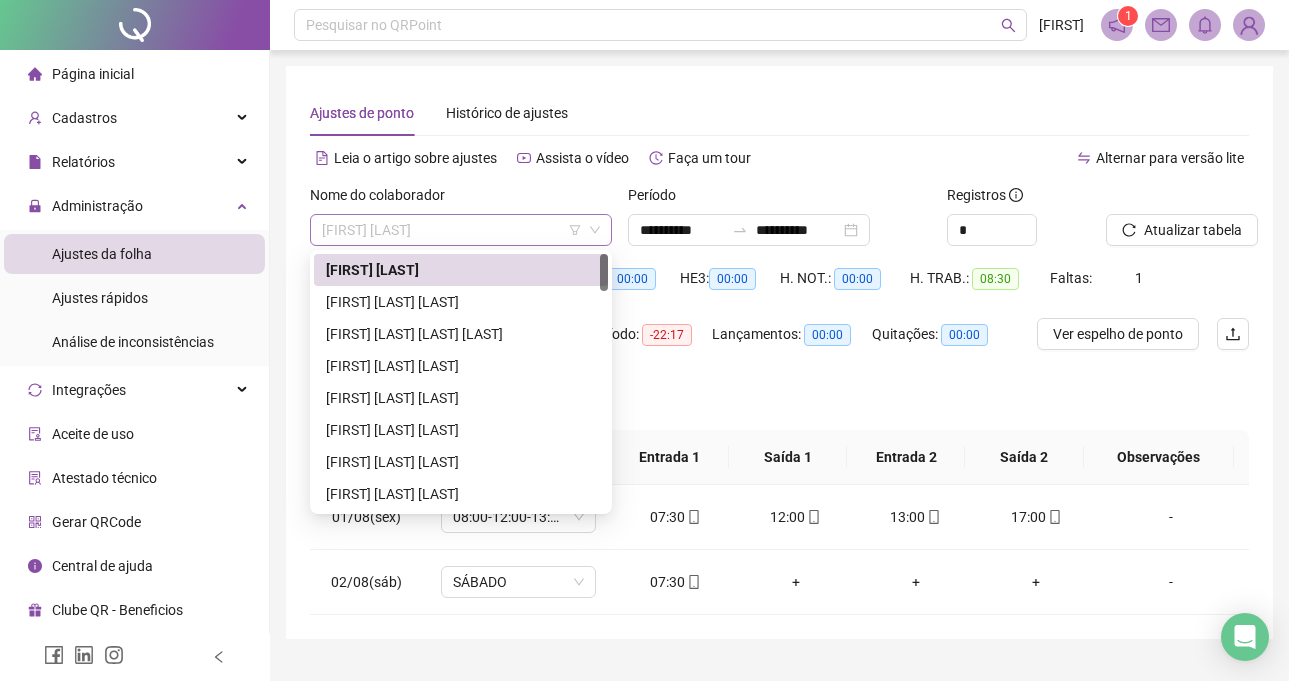click on "[FIRST] [LAST]" at bounding box center (461, 230) 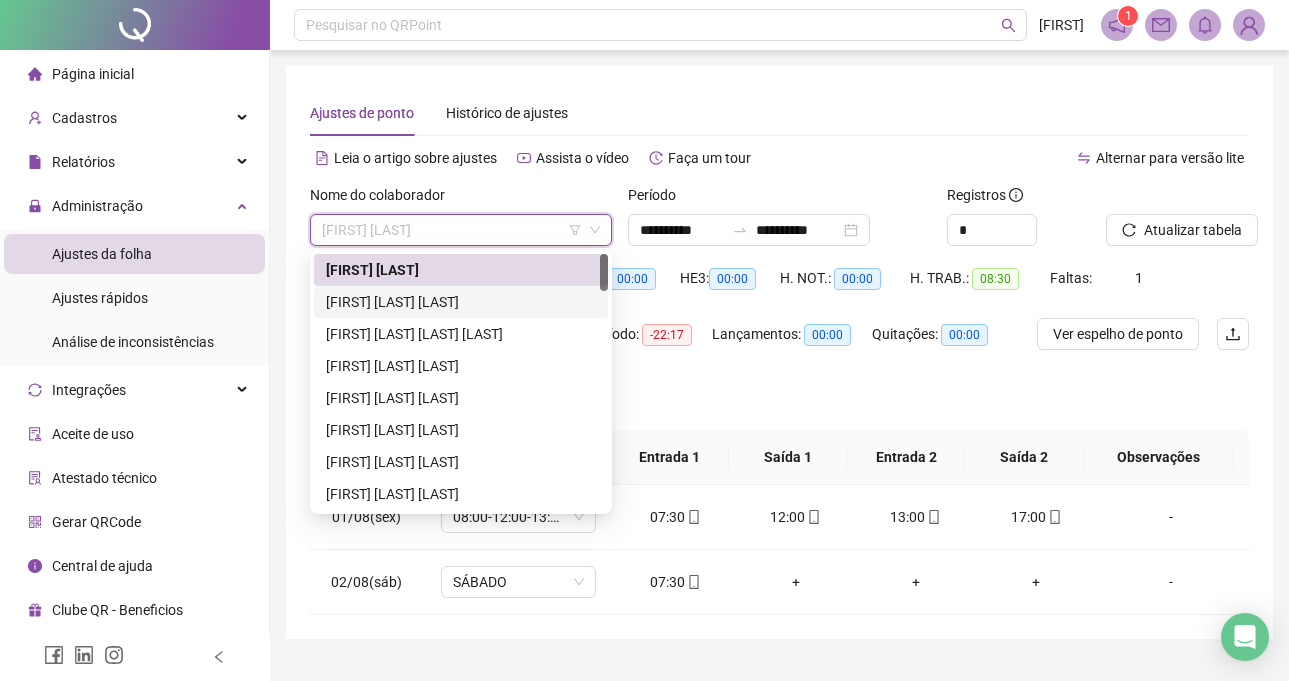 click on "[FIRST] [LAST] [LAST]" at bounding box center [461, 302] 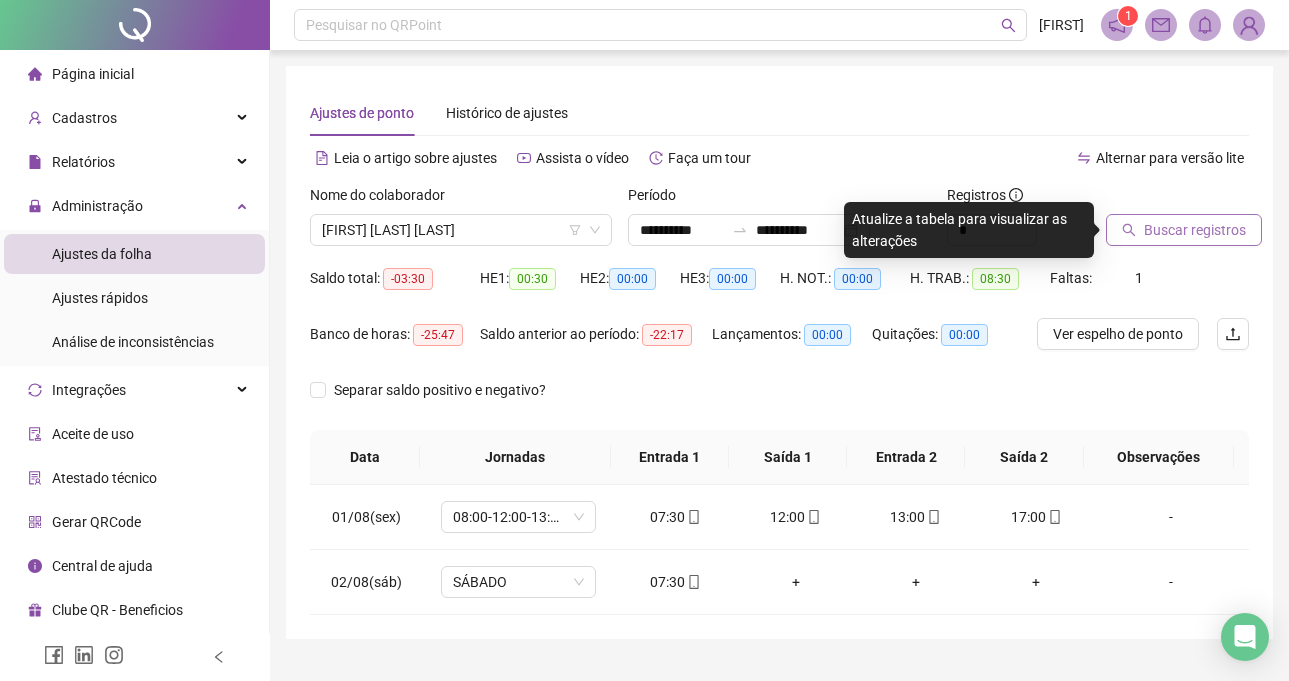 click on "Buscar registros" at bounding box center (1184, 230) 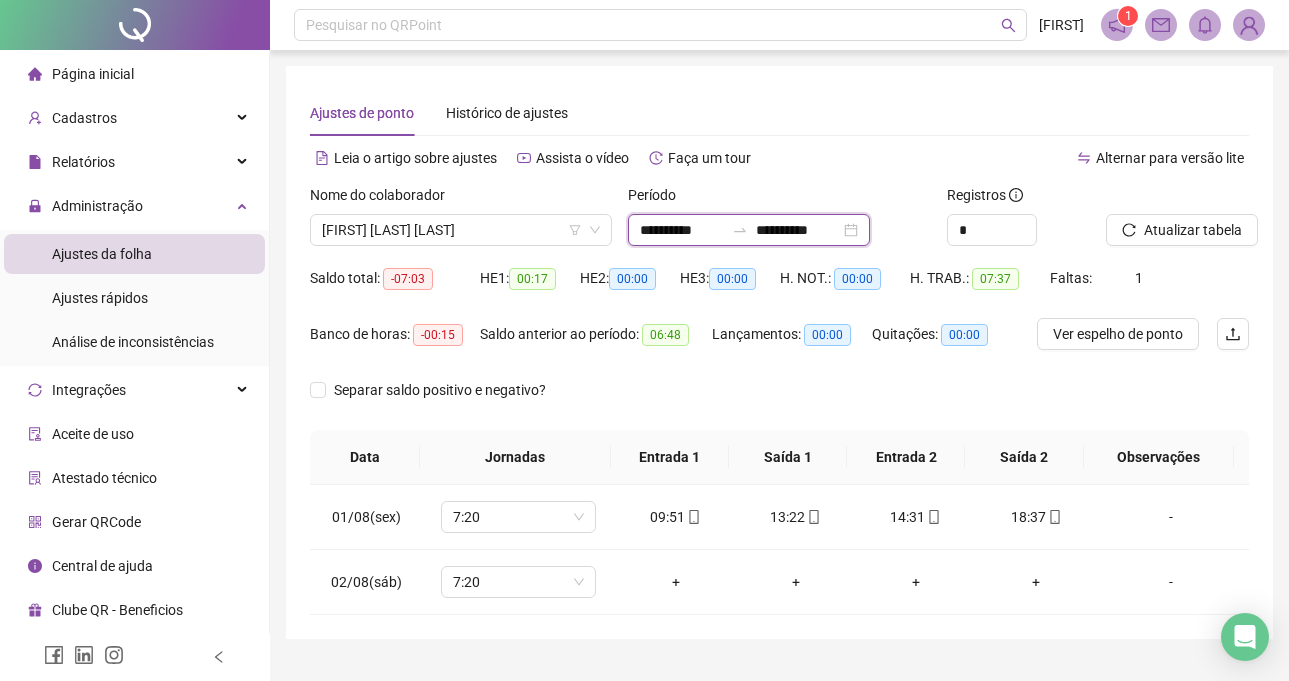 click on "**********" at bounding box center (682, 230) 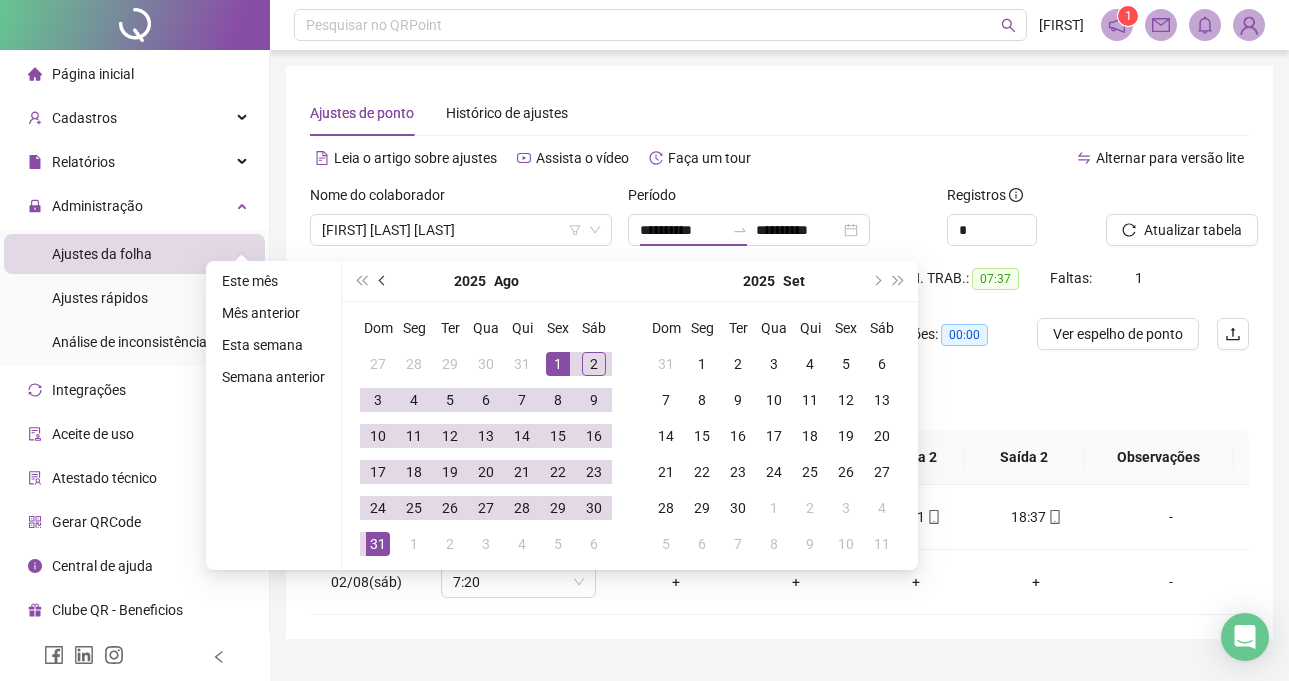 click at bounding box center (383, 281) 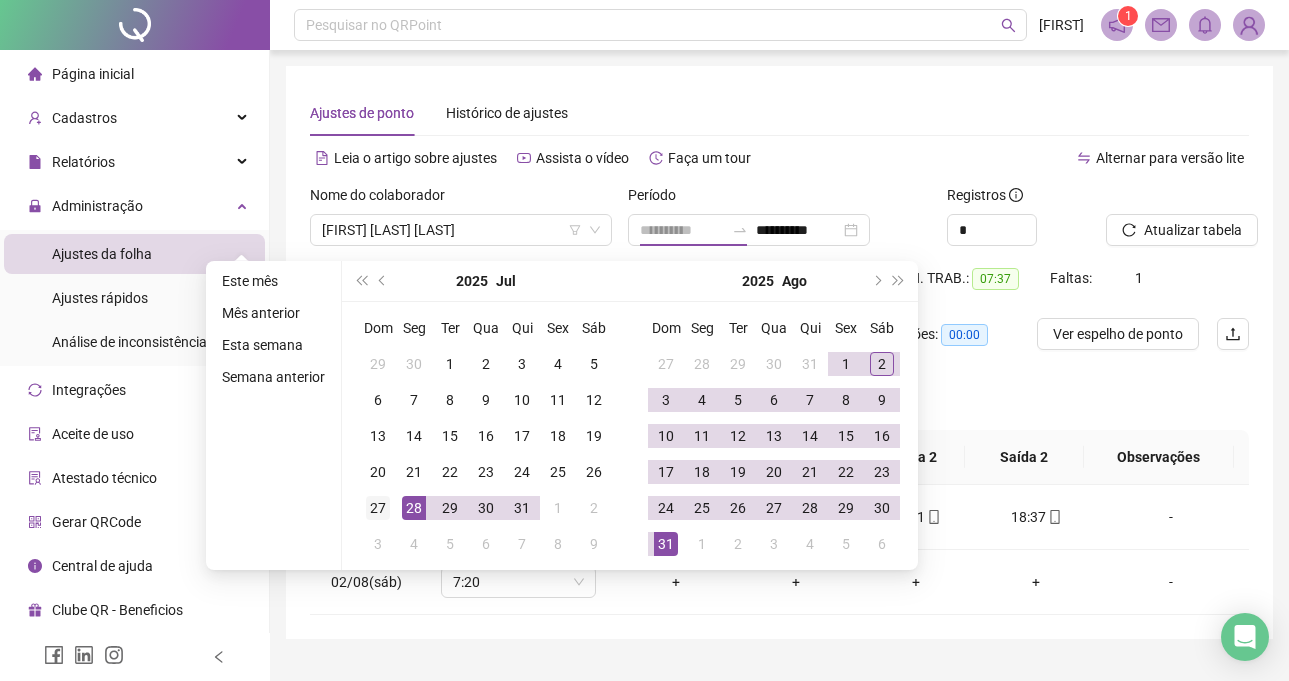 type on "**********" 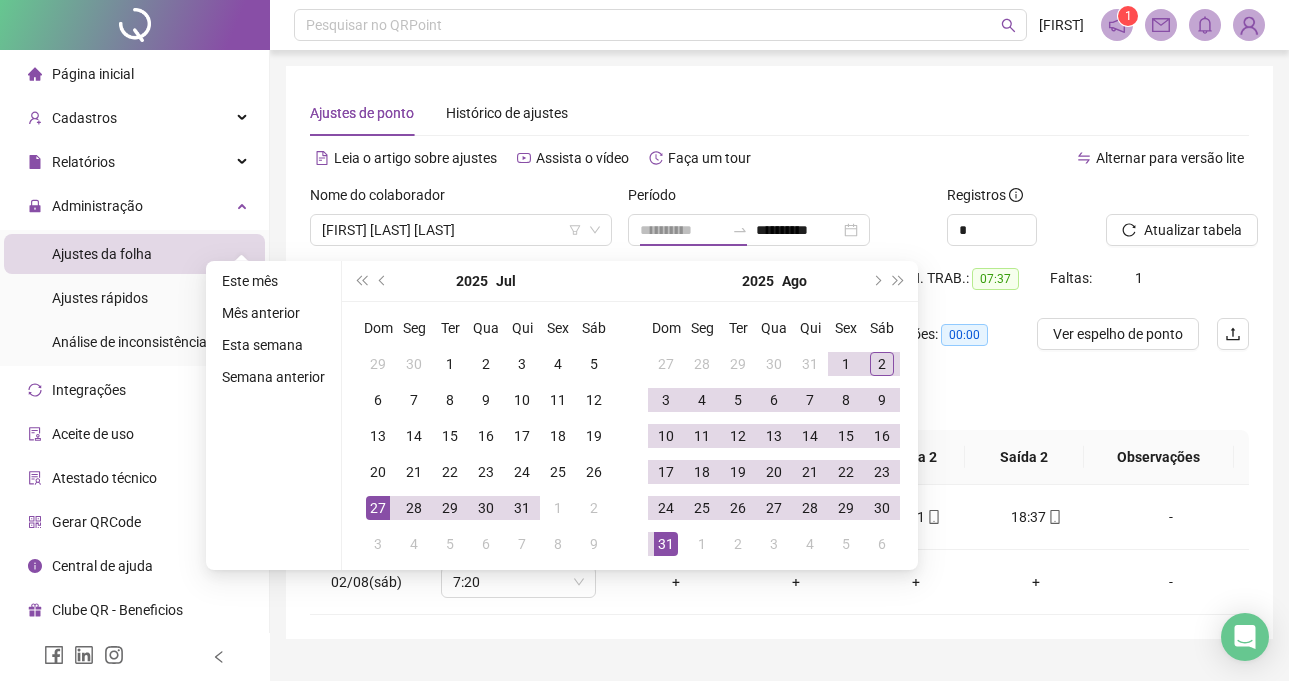 click on "27" at bounding box center [378, 508] 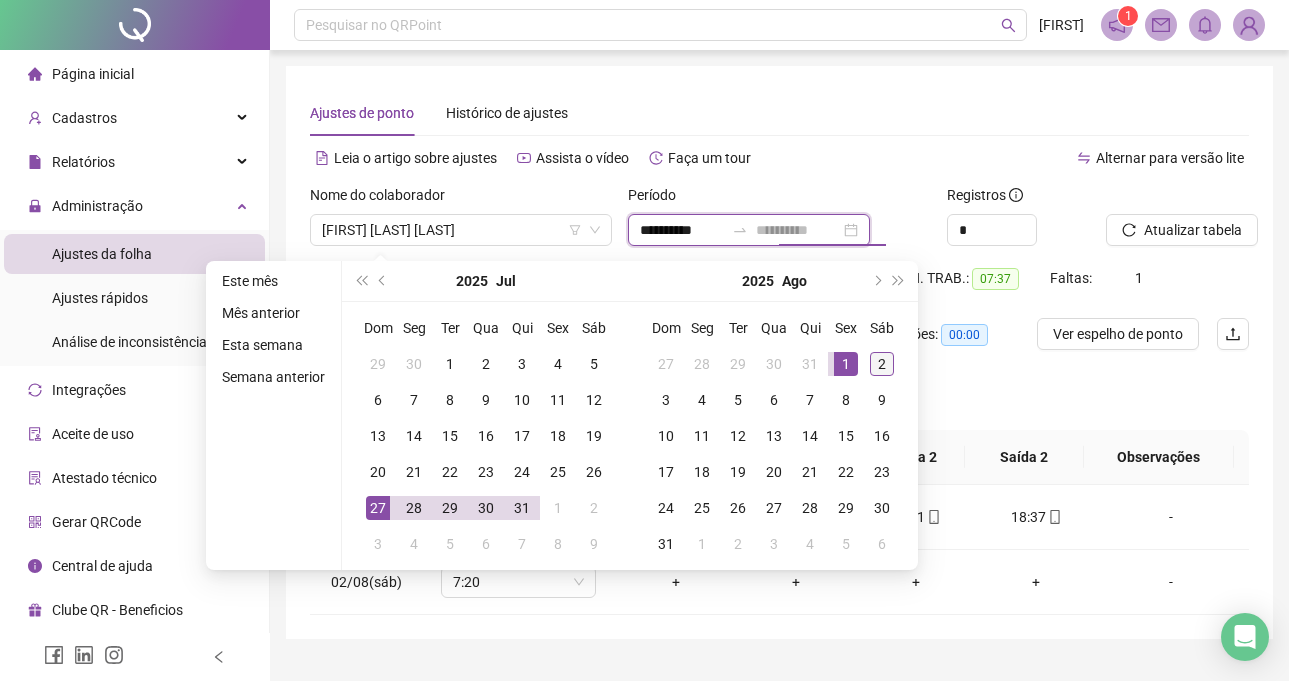 type on "**********" 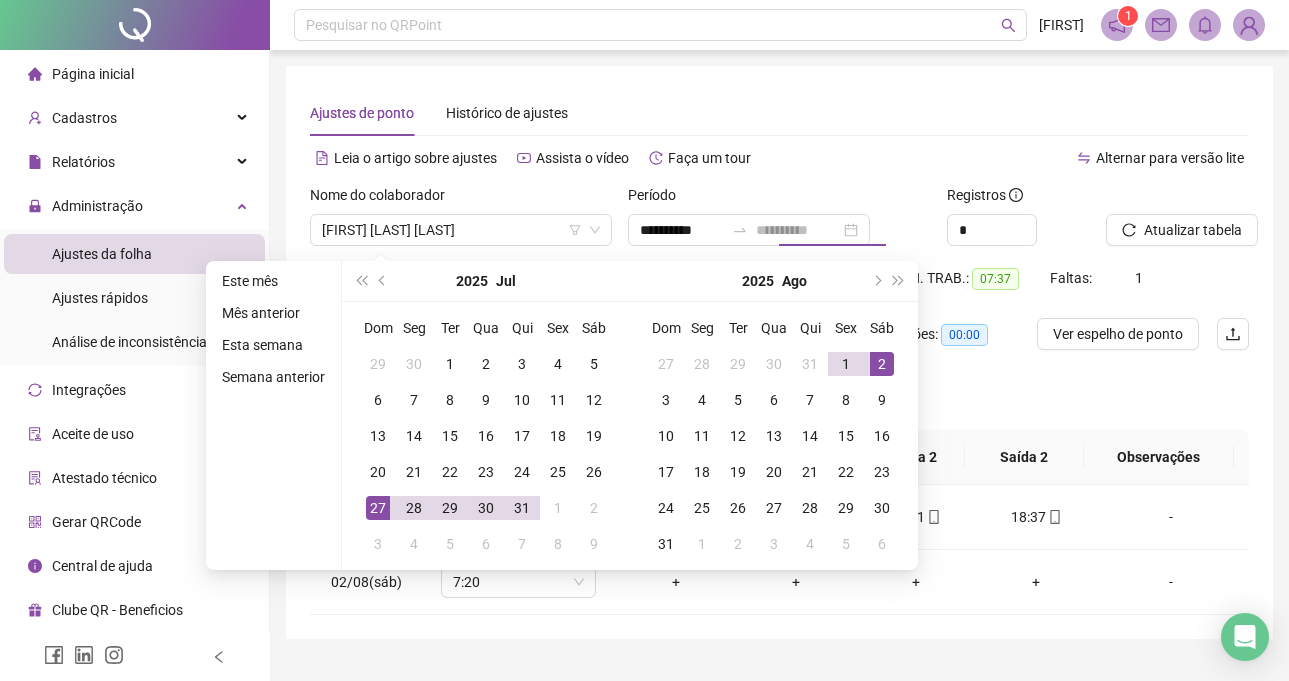click on "2" at bounding box center (882, 364) 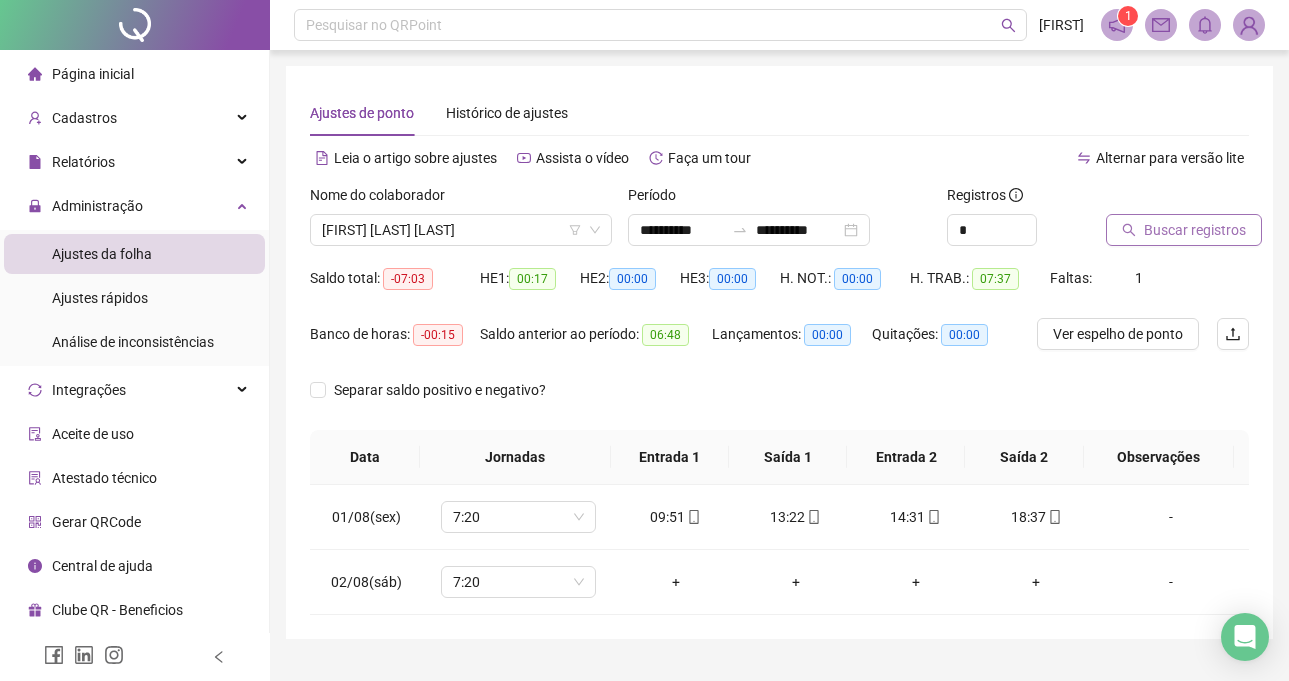 click on "Buscar registros" at bounding box center (1184, 230) 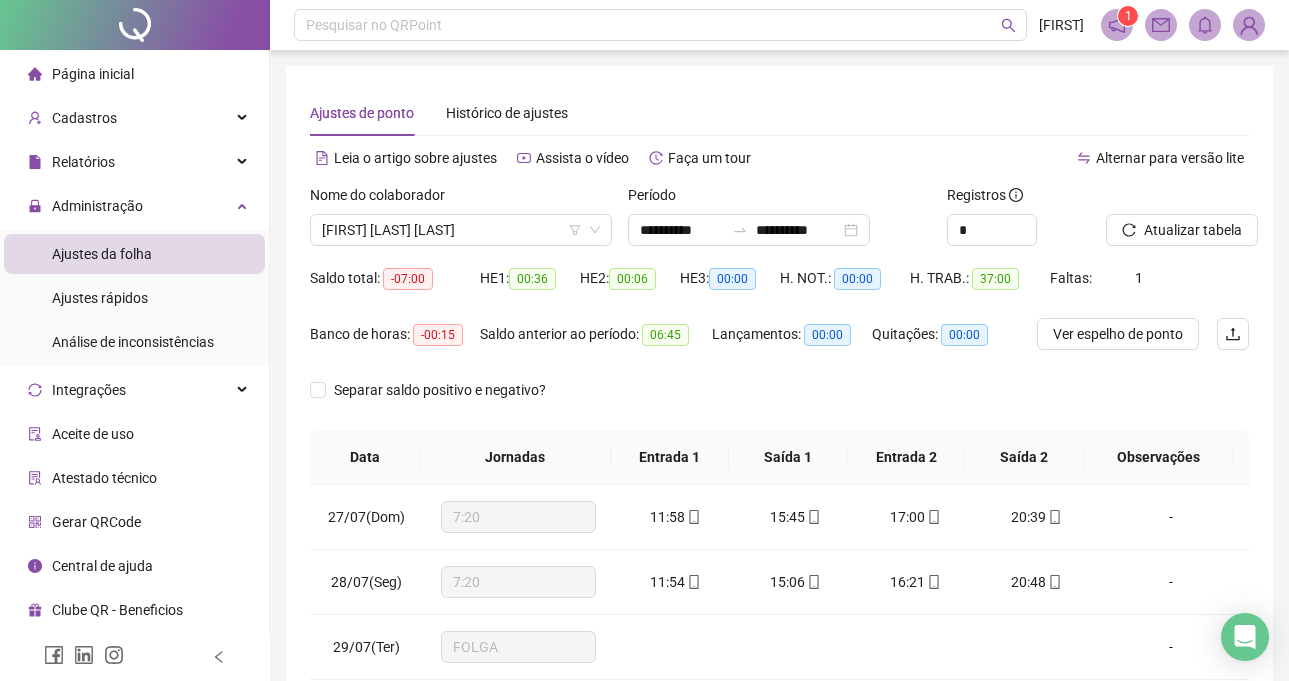scroll, scrollTop: 341, scrollLeft: 0, axis: vertical 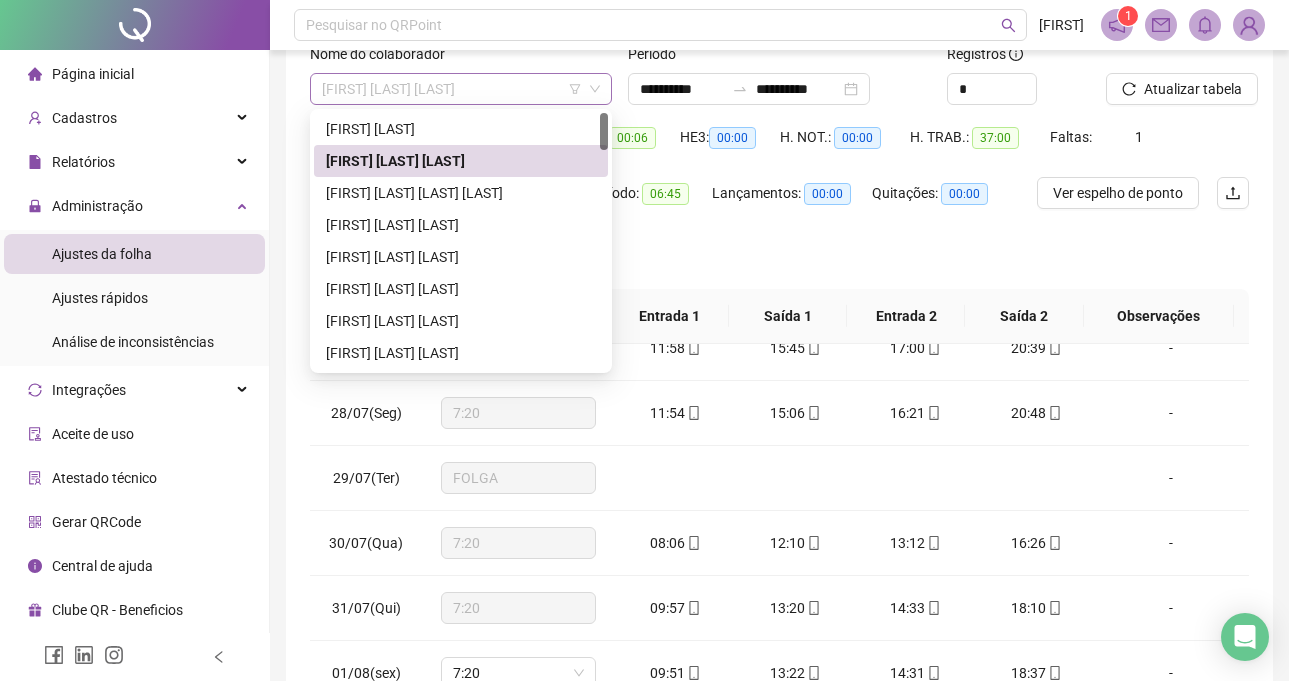 click on "[FIRST] [LAST] [LAST]" at bounding box center [461, 89] 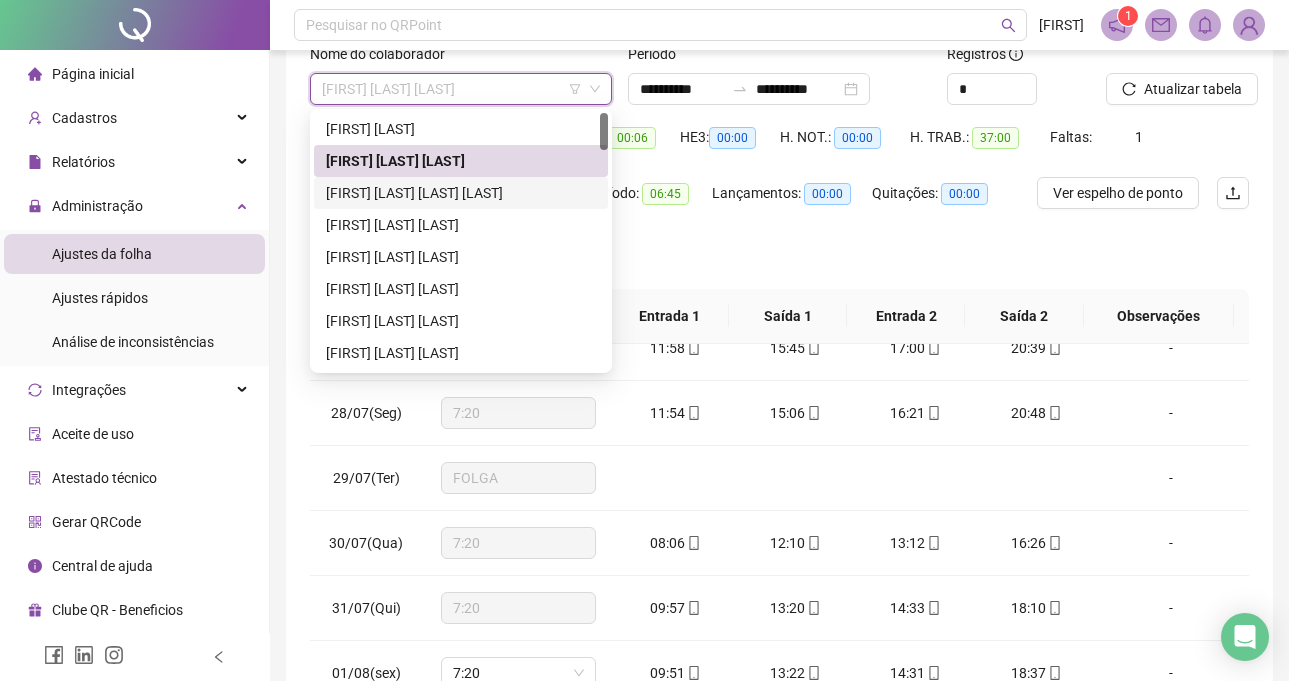 click on "[FIRST] [LAST] [LAST] [LAST]" at bounding box center (461, 193) 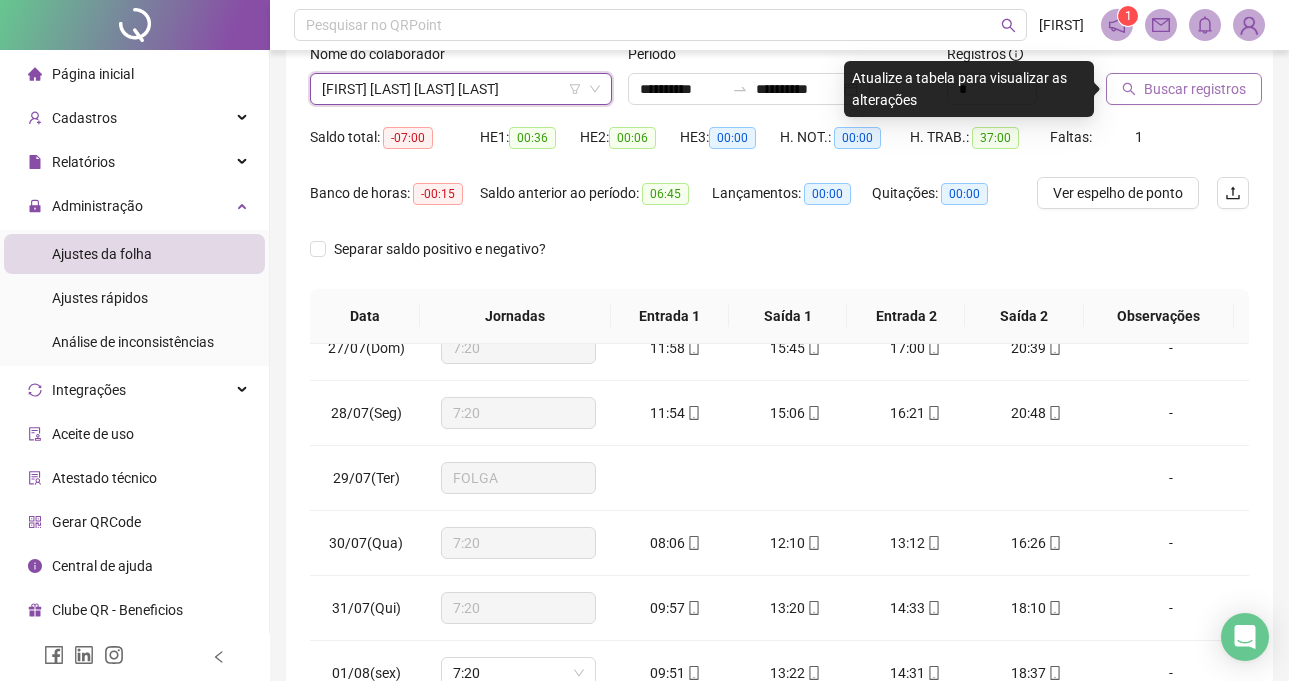 click on "Buscar registros" at bounding box center [1184, 89] 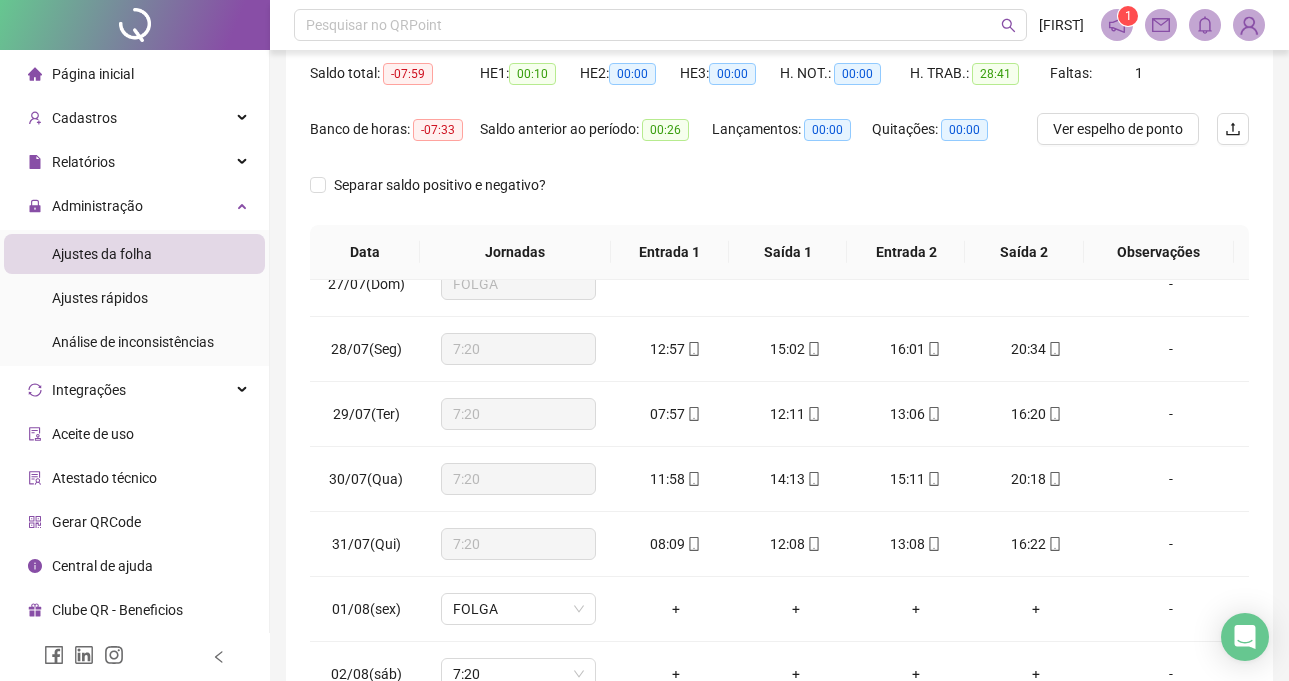 scroll, scrollTop: 141, scrollLeft: 0, axis: vertical 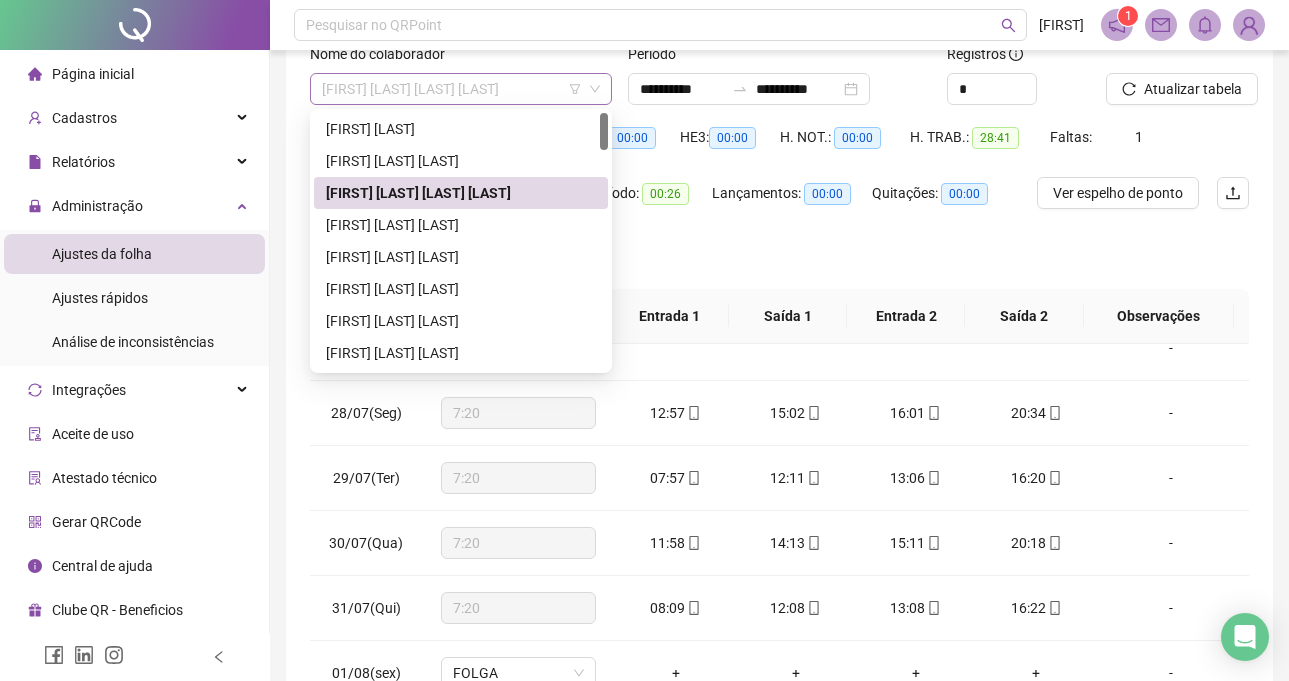 click on "[FIRST] [LAST] [LAST] [LAST]" at bounding box center [461, 89] 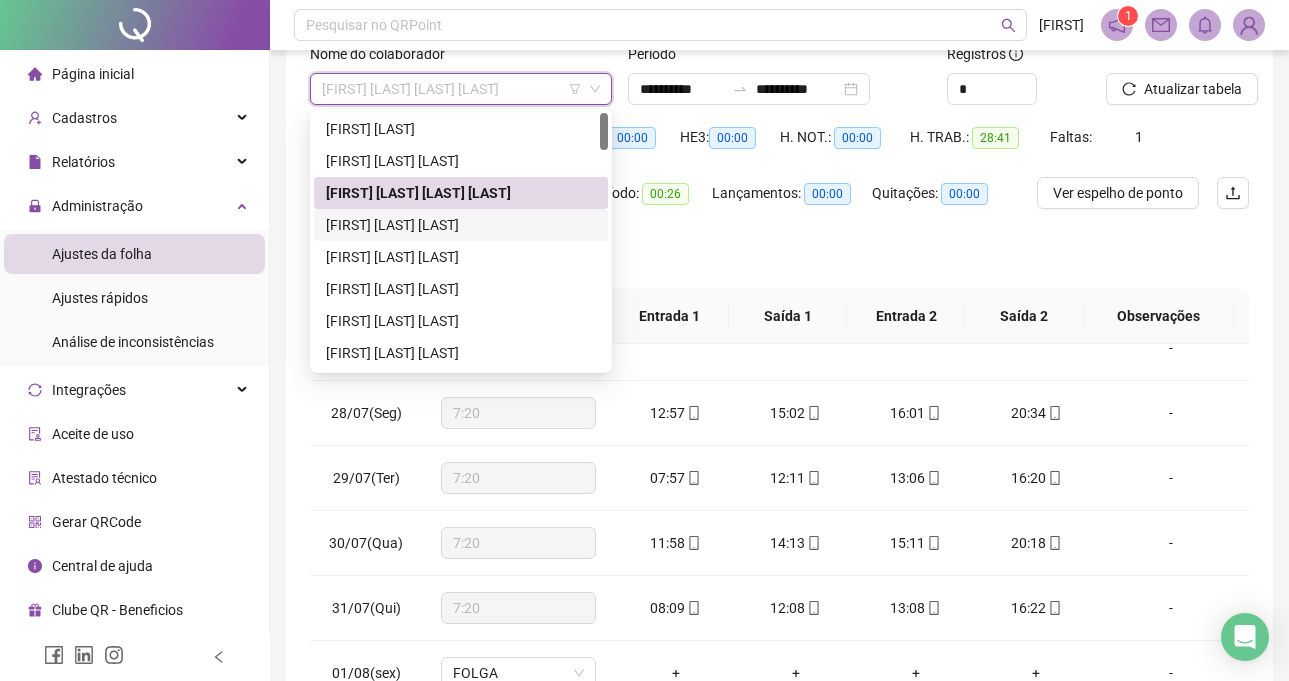 click on "[FIRST] [LAST] [LAST]" at bounding box center (461, 225) 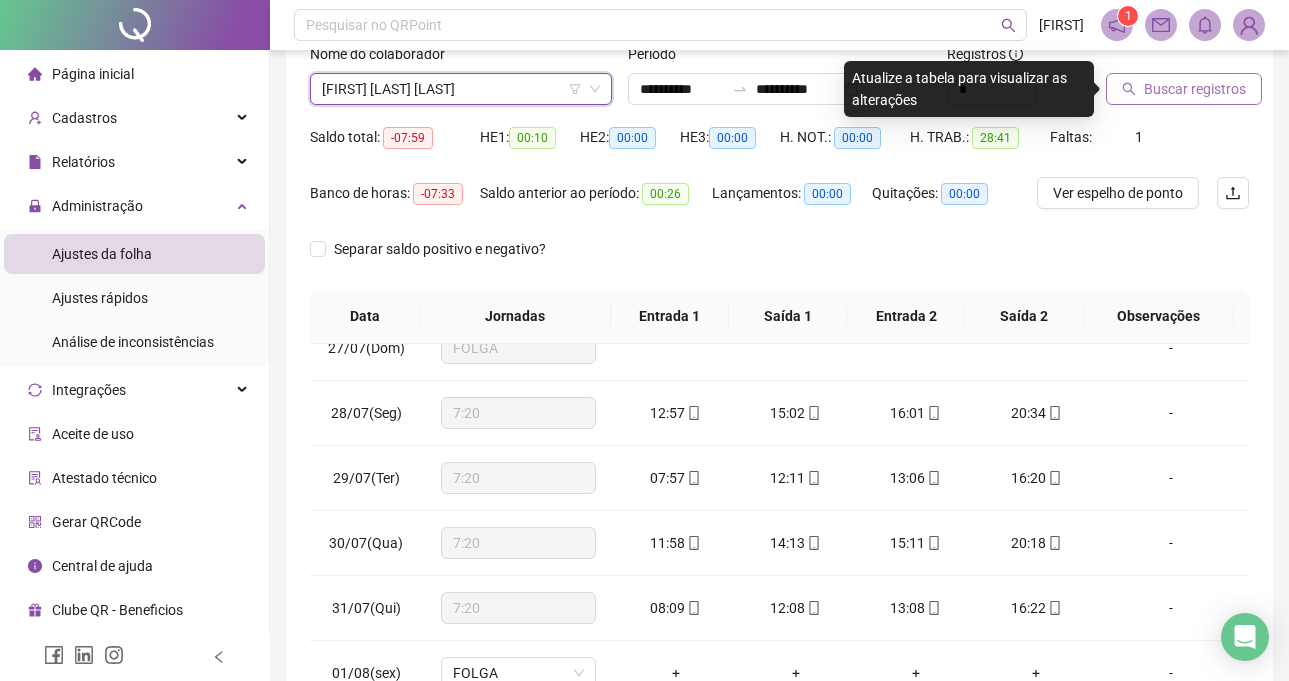 click on "Buscar registros" at bounding box center (1195, 89) 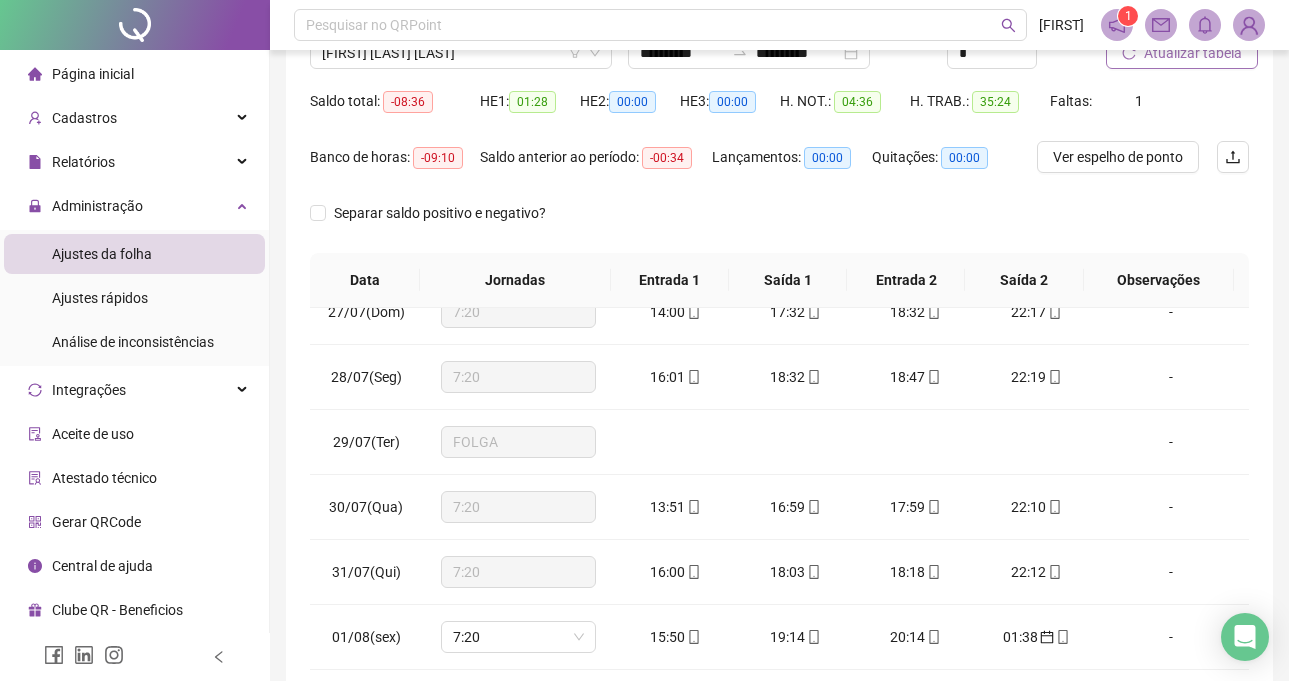 scroll, scrollTop: 141, scrollLeft: 0, axis: vertical 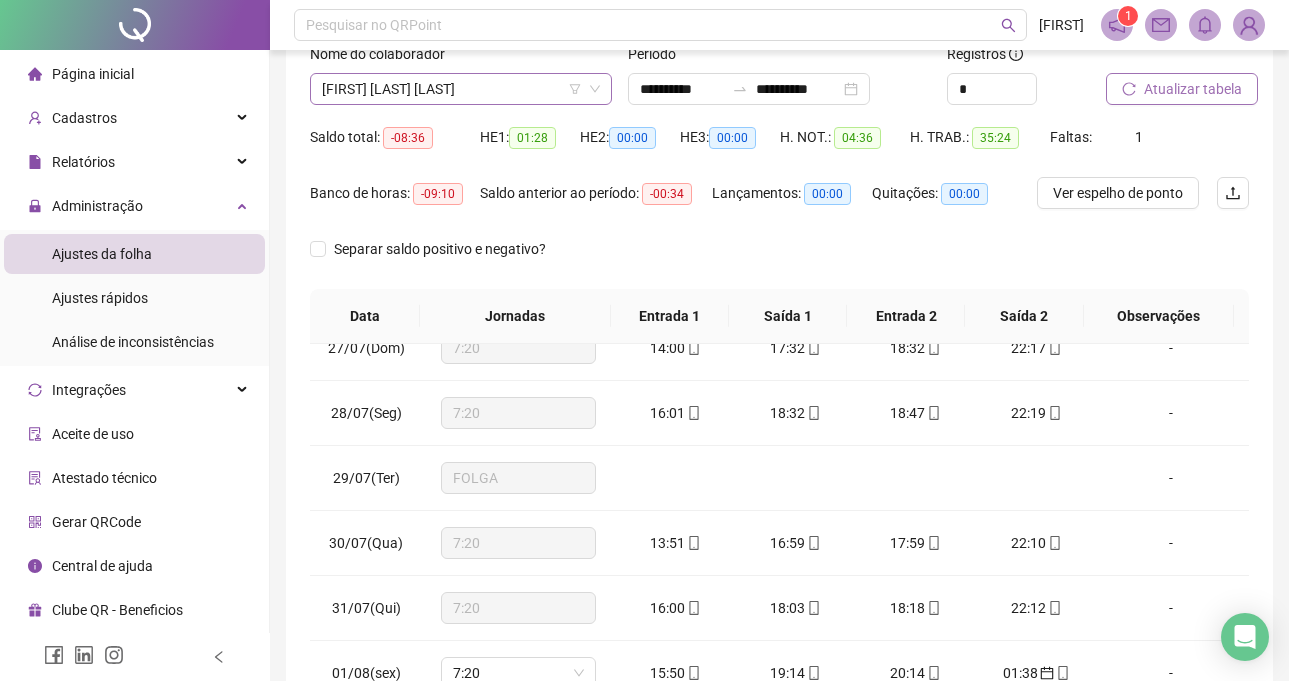 click on "[FIRST] [LAST] [LAST]" at bounding box center [461, 89] 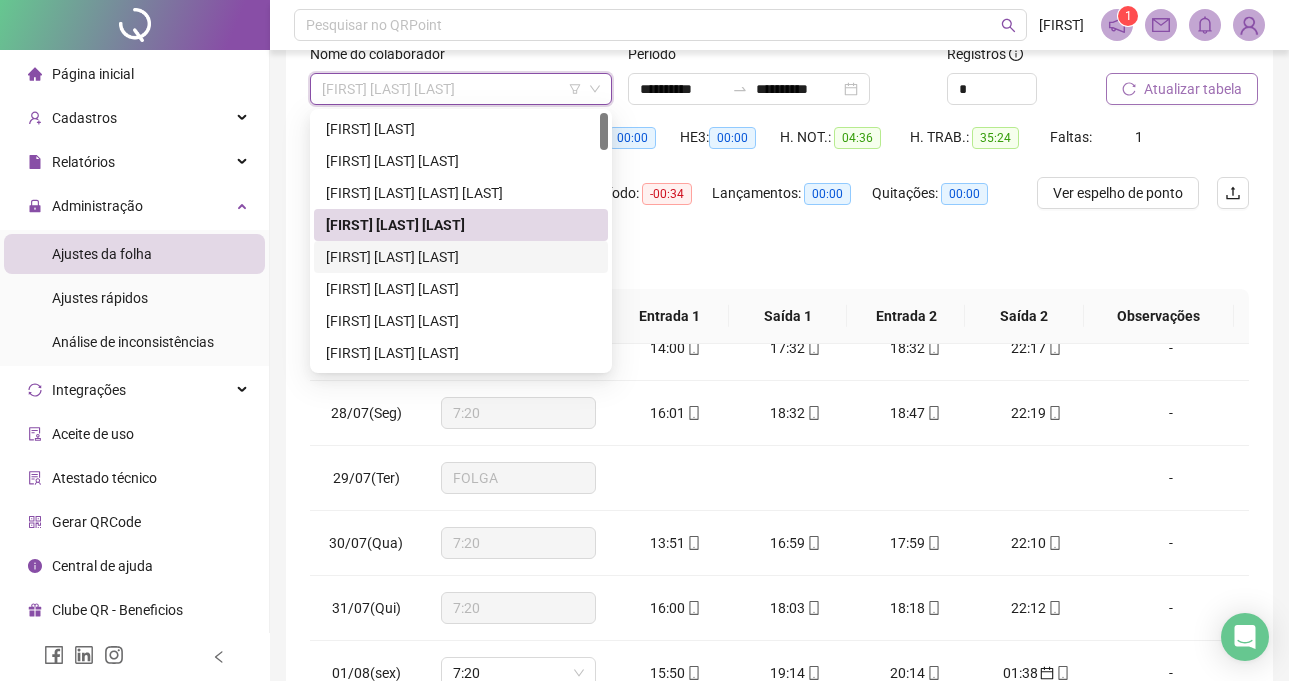 click on "[FIRST] [LAST] [LAST]" at bounding box center [461, 257] 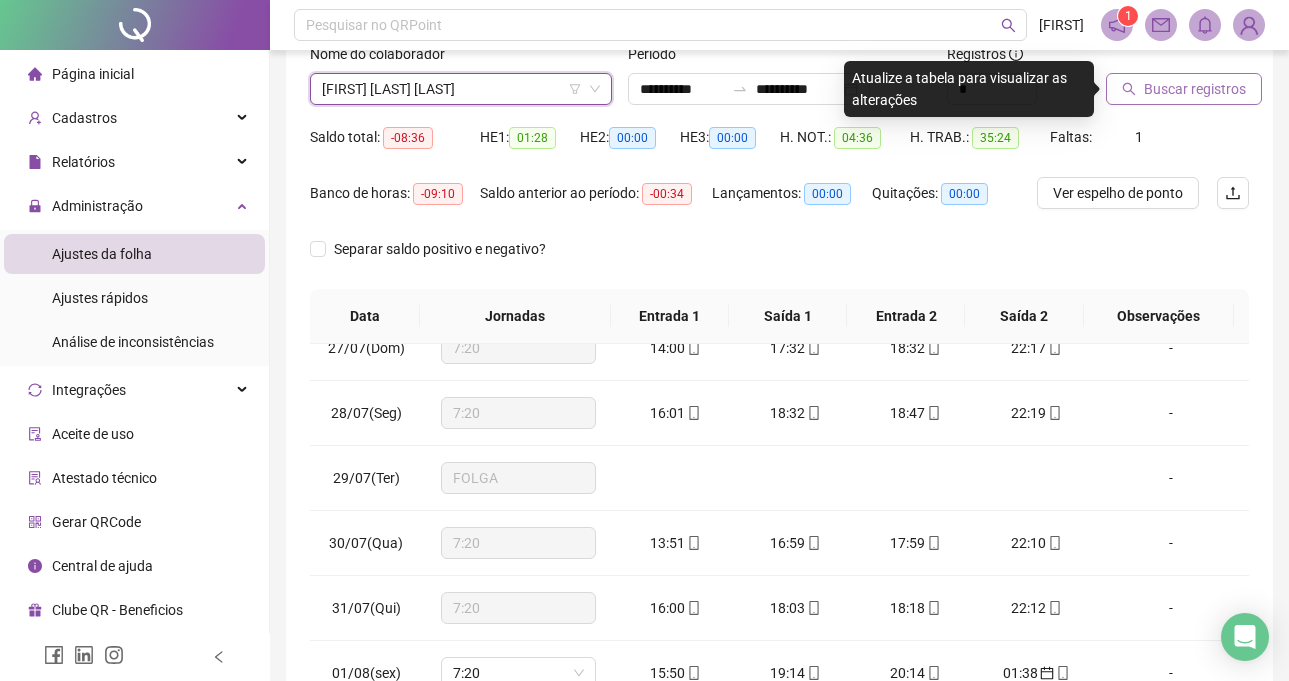click on "Buscar registros" at bounding box center (1195, 89) 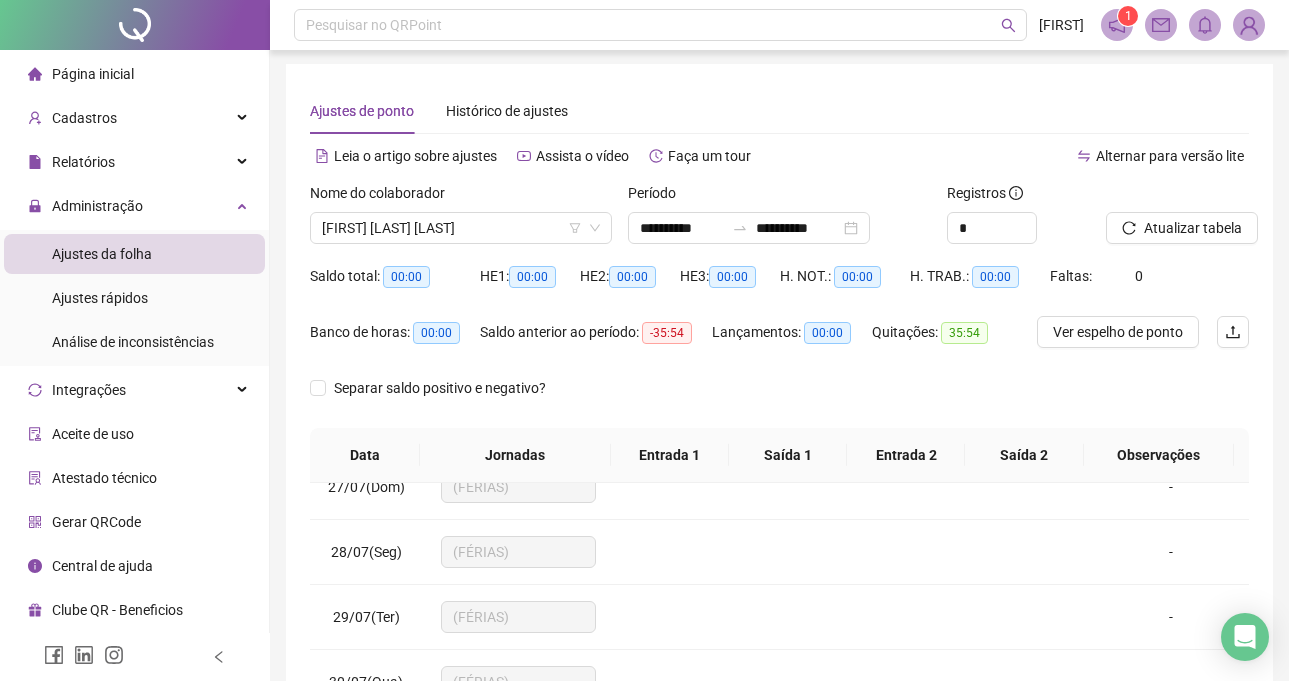 scroll, scrollTop: 0, scrollLeft: 0, axis: both 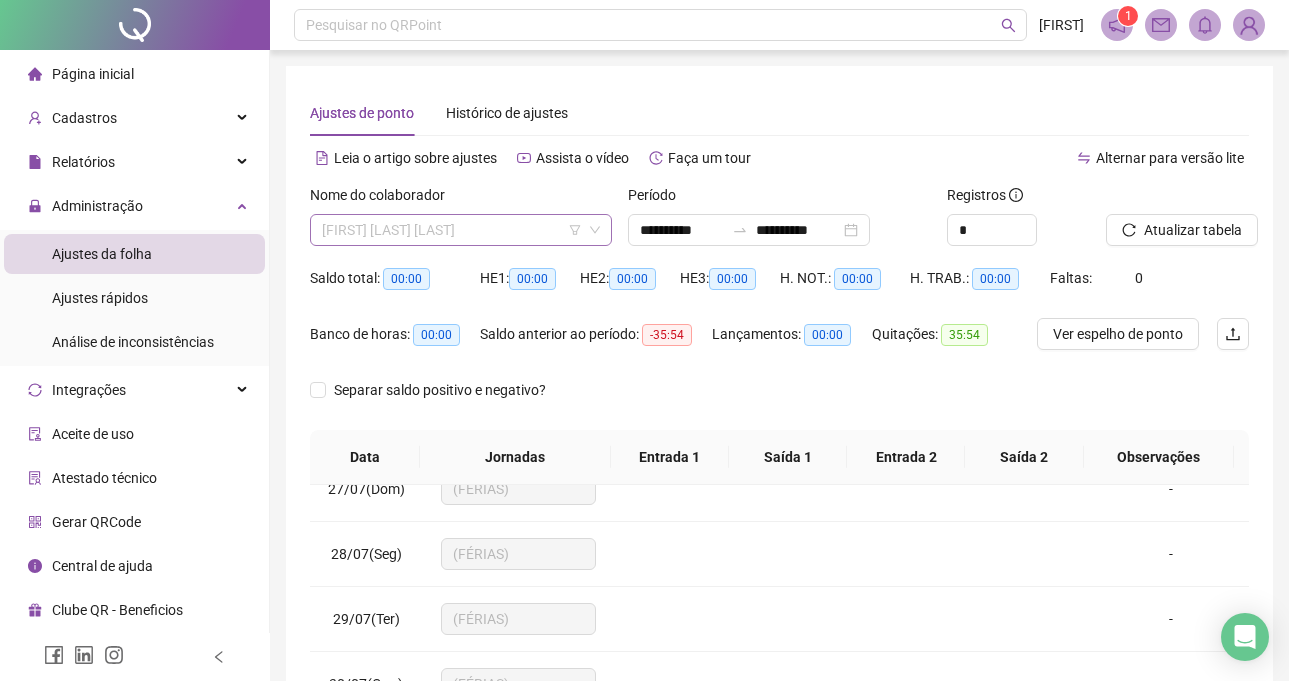 click on "[FIRST] [LAST] [LAST]" at bounding box center [461, 230] 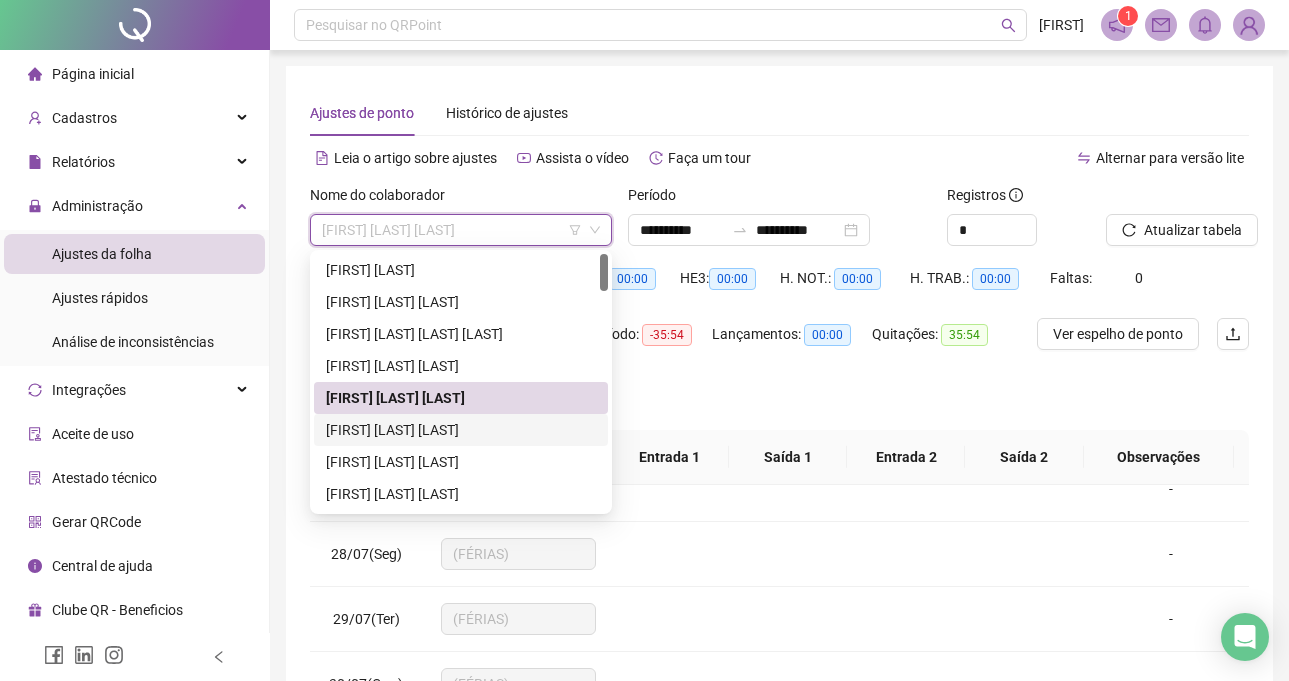 click on "[FIRST] [LAST] [LAST]" at bounding box center (461, 430) 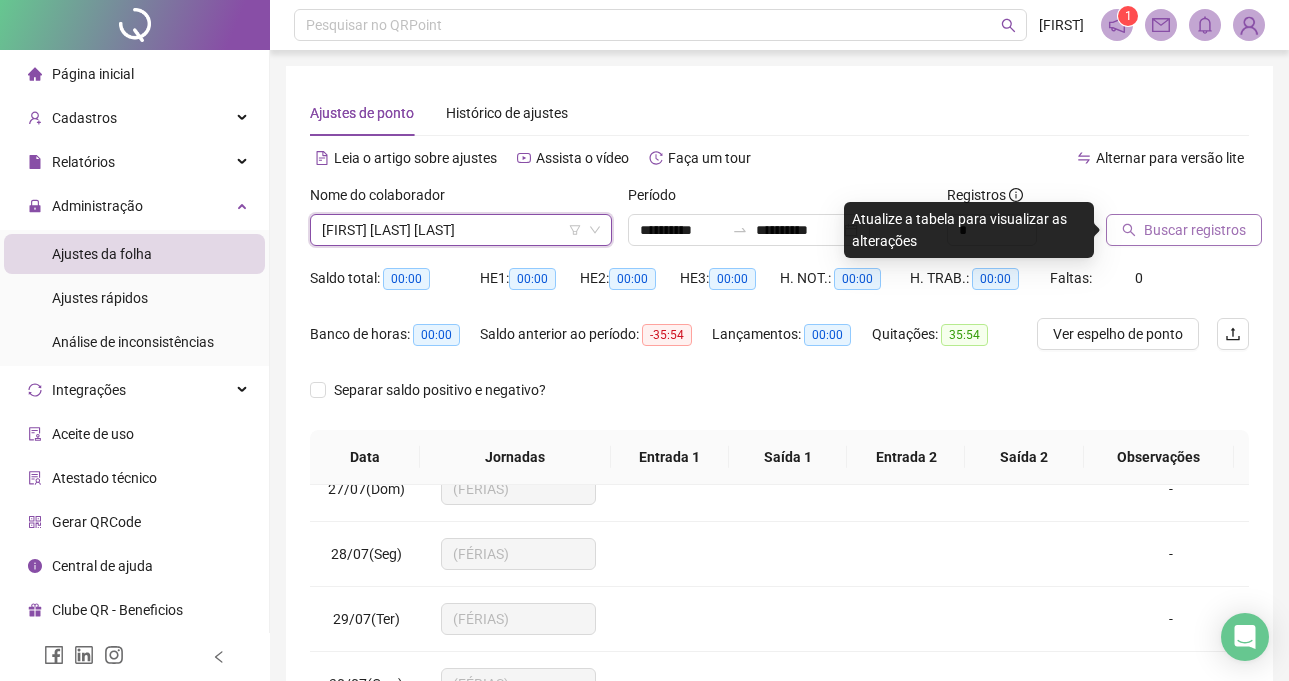click on "Buscar registros" at bounding box center (1195, 230) 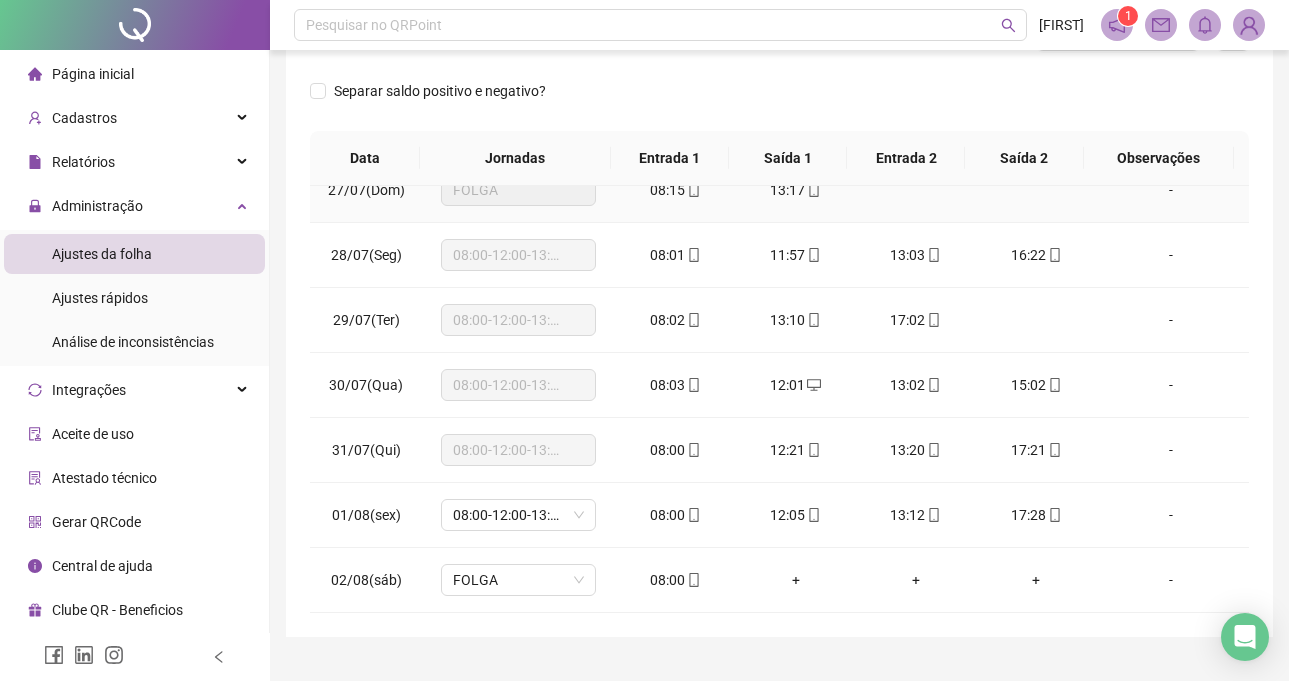 scroll, scrollTop: 341, scrollLeft: 0, axis: vertical 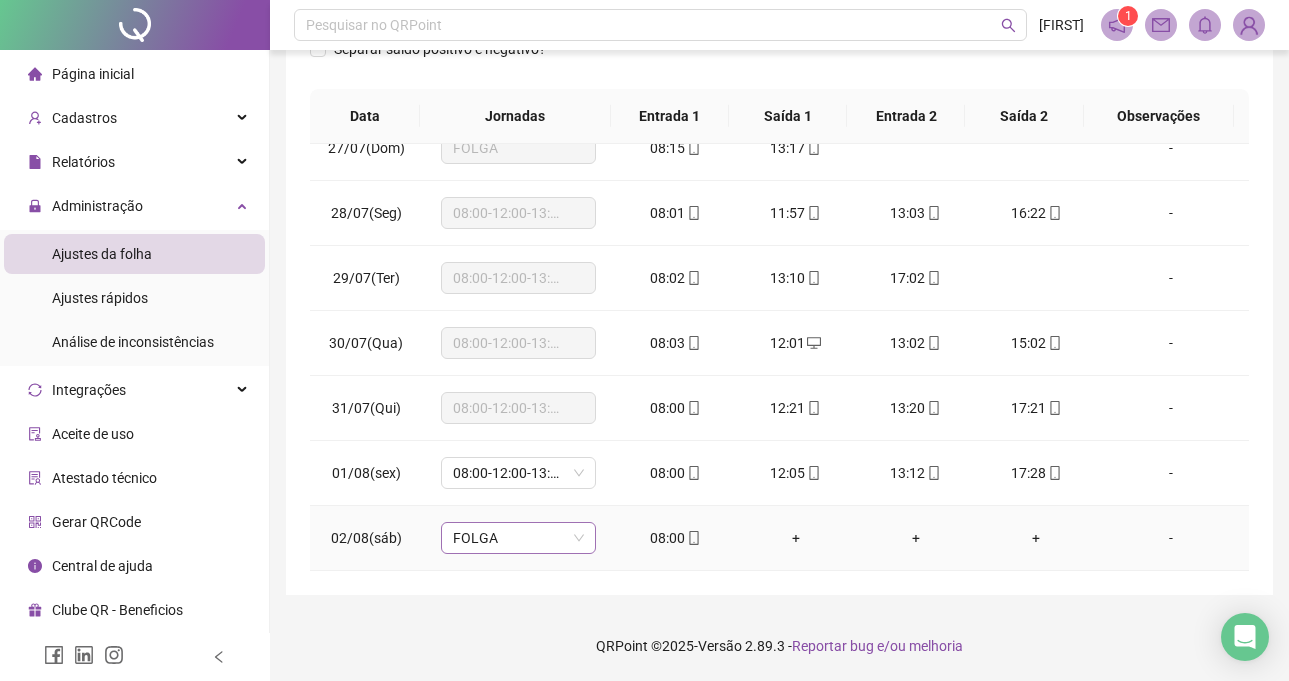 click on "FOLGA" at bounding box center (518, 538) 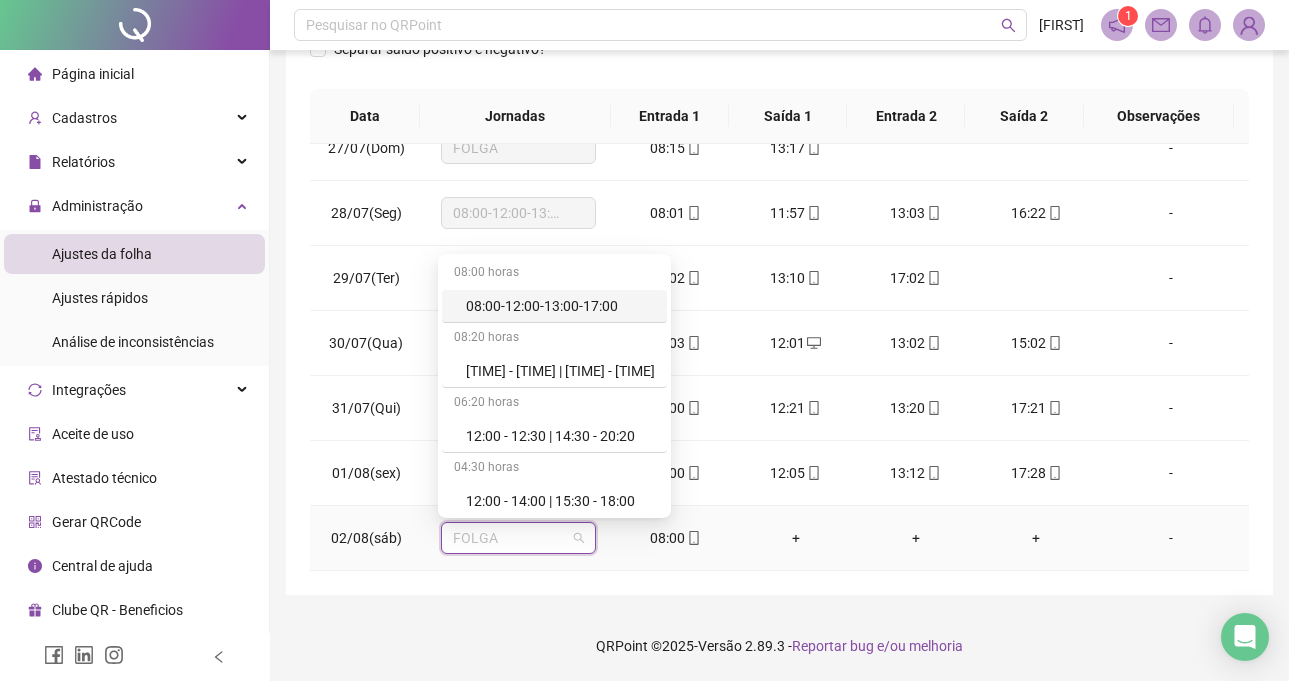 type on "*" 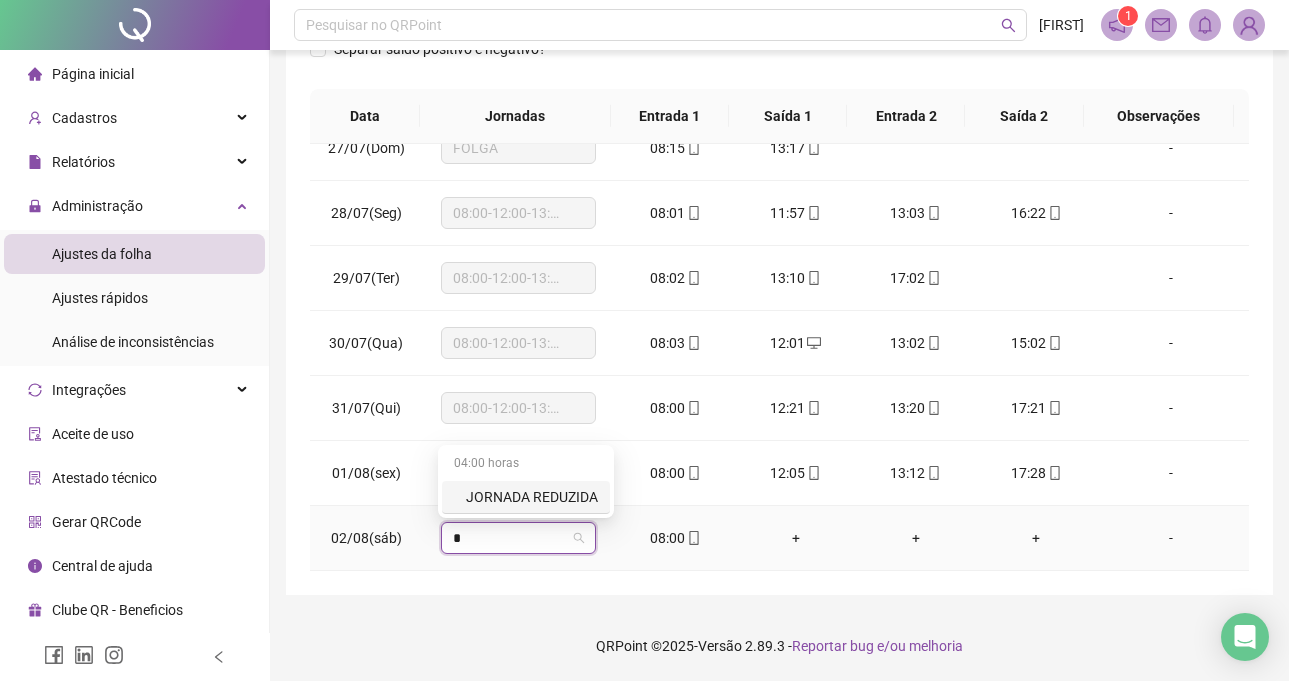 click on "JORNADA REDUZIDA" at bounding box center [526, 497] 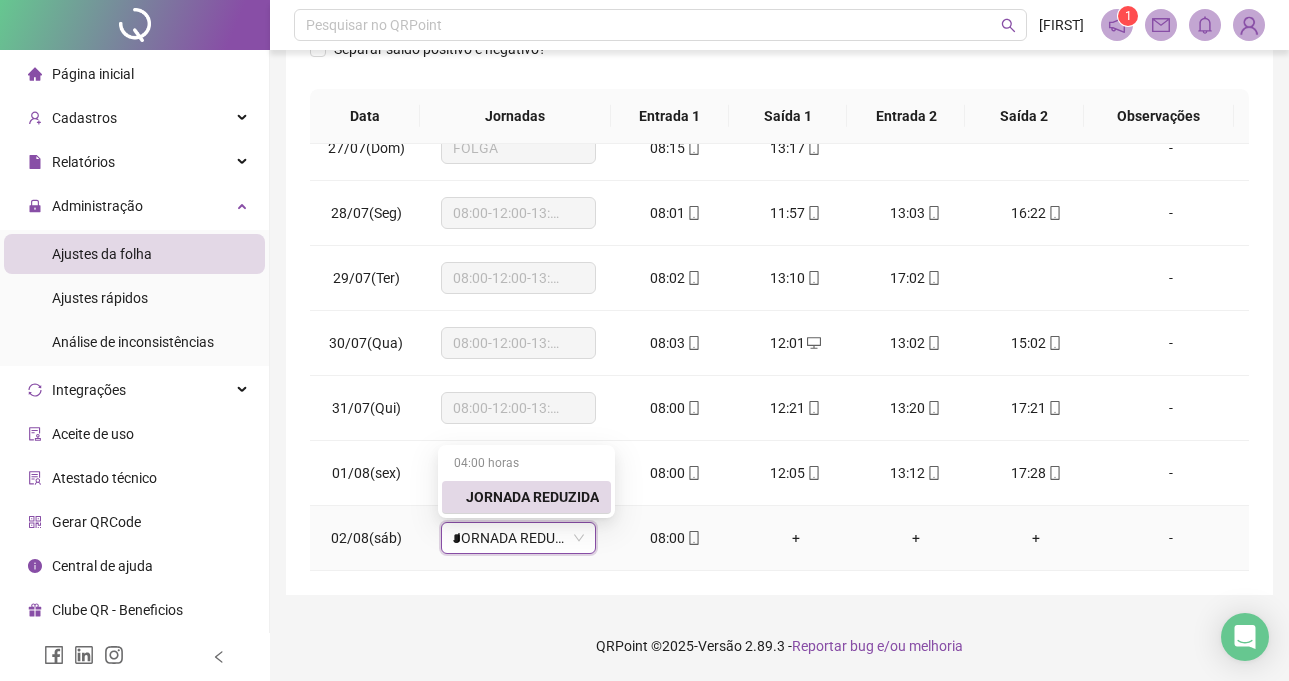 type 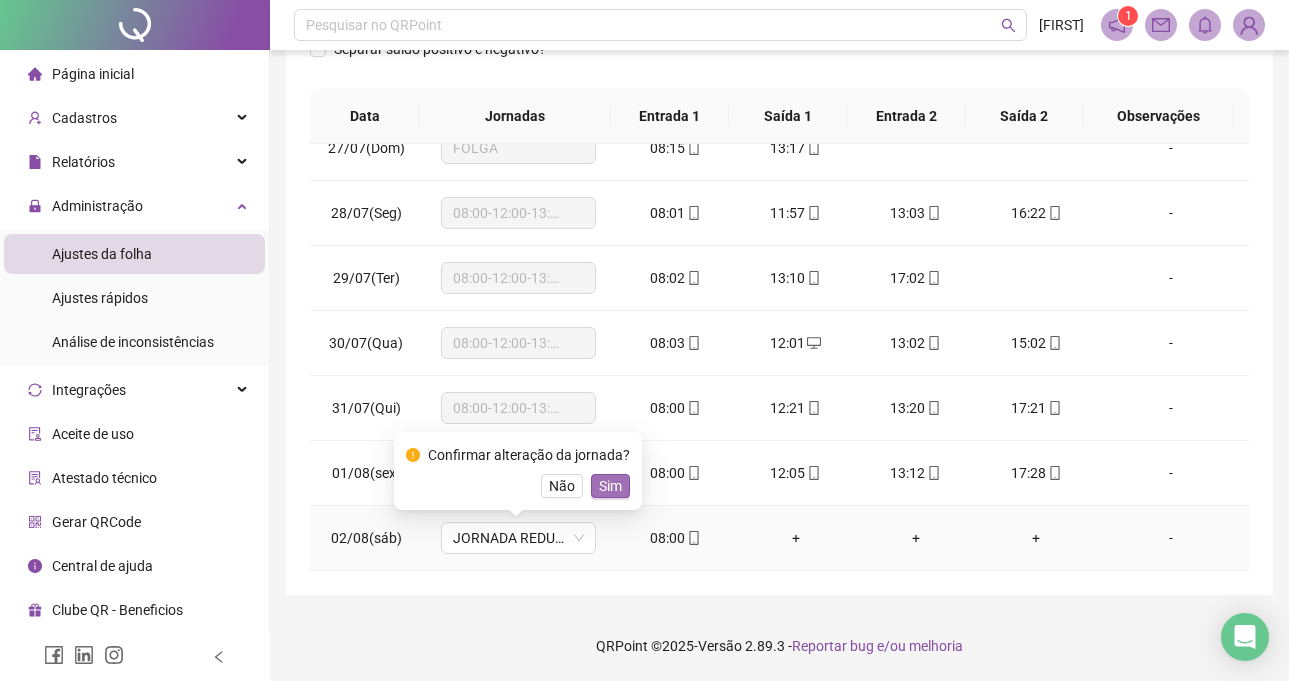 click on "Sim" at bounding box center (610, 486) 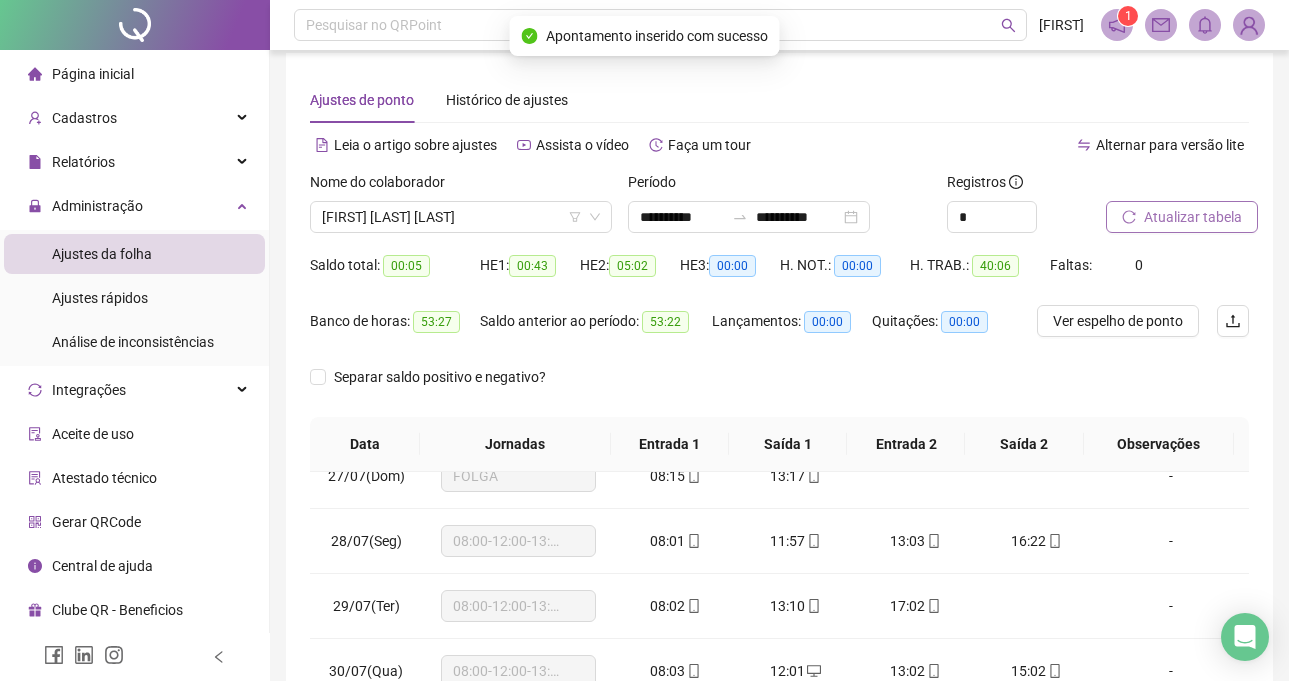 scroll, scrollTop: 0, scrollLeft: 0, axis: both 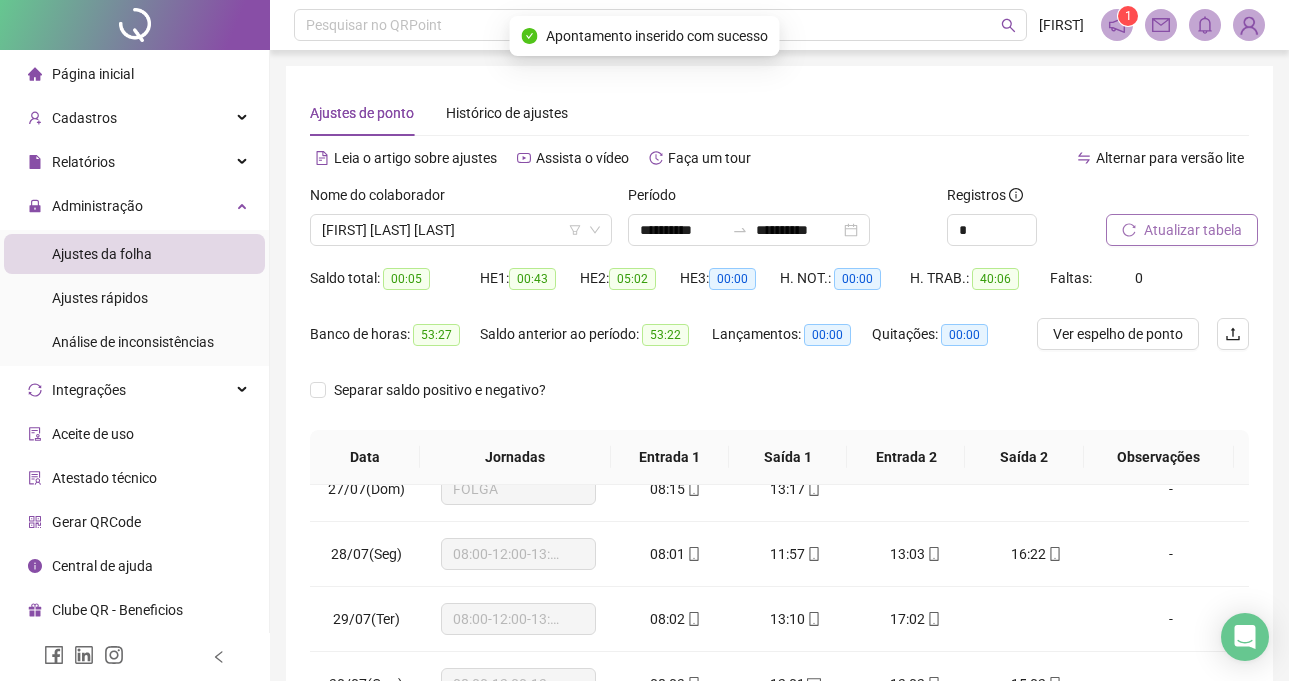click on "Atualizar tabela" at bounding box center (1193, 230) 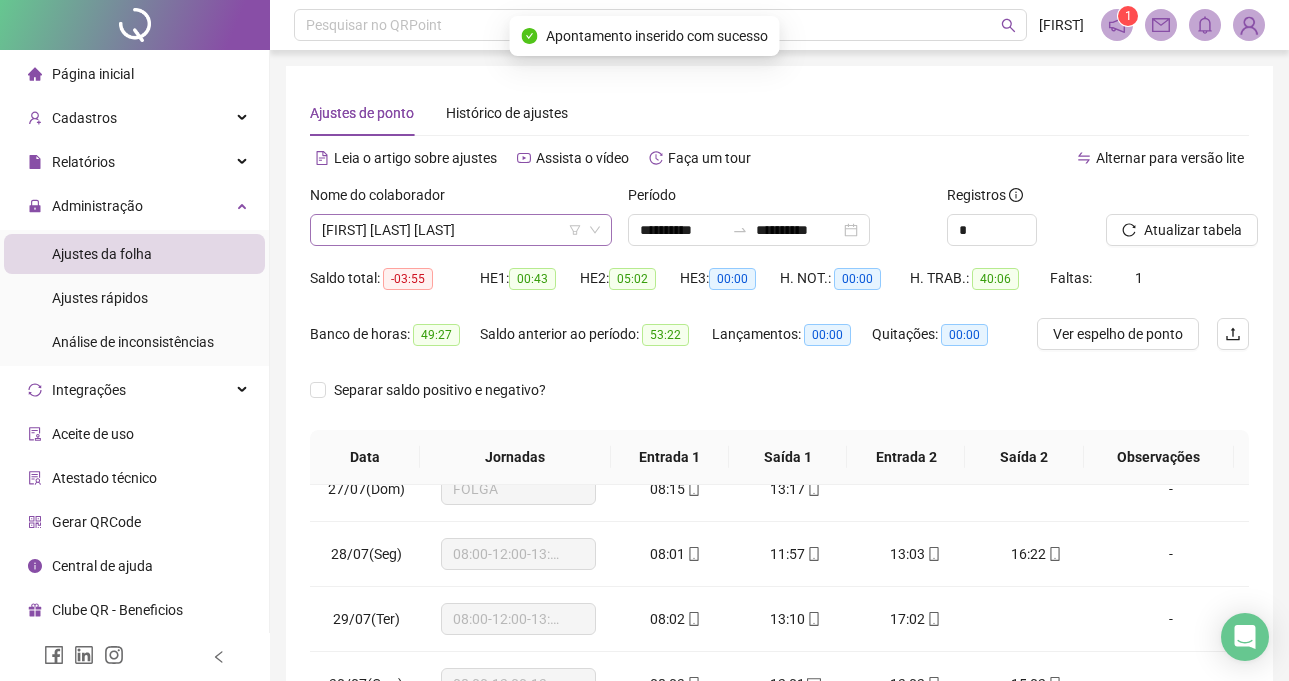 click on "[FIRST] [LAST] [LAST]" at bounding box center [461, 230] 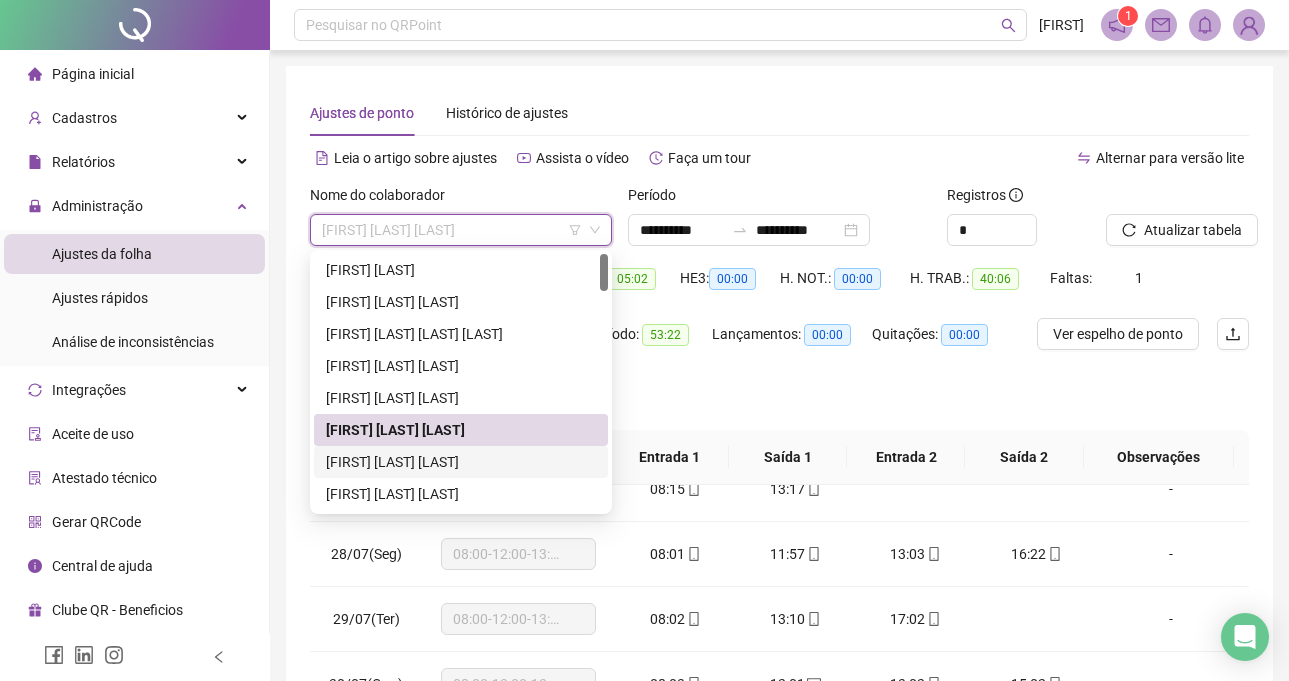 click on "[FIRST] [LAST] [LAST]" at bounding box center [461, 462] 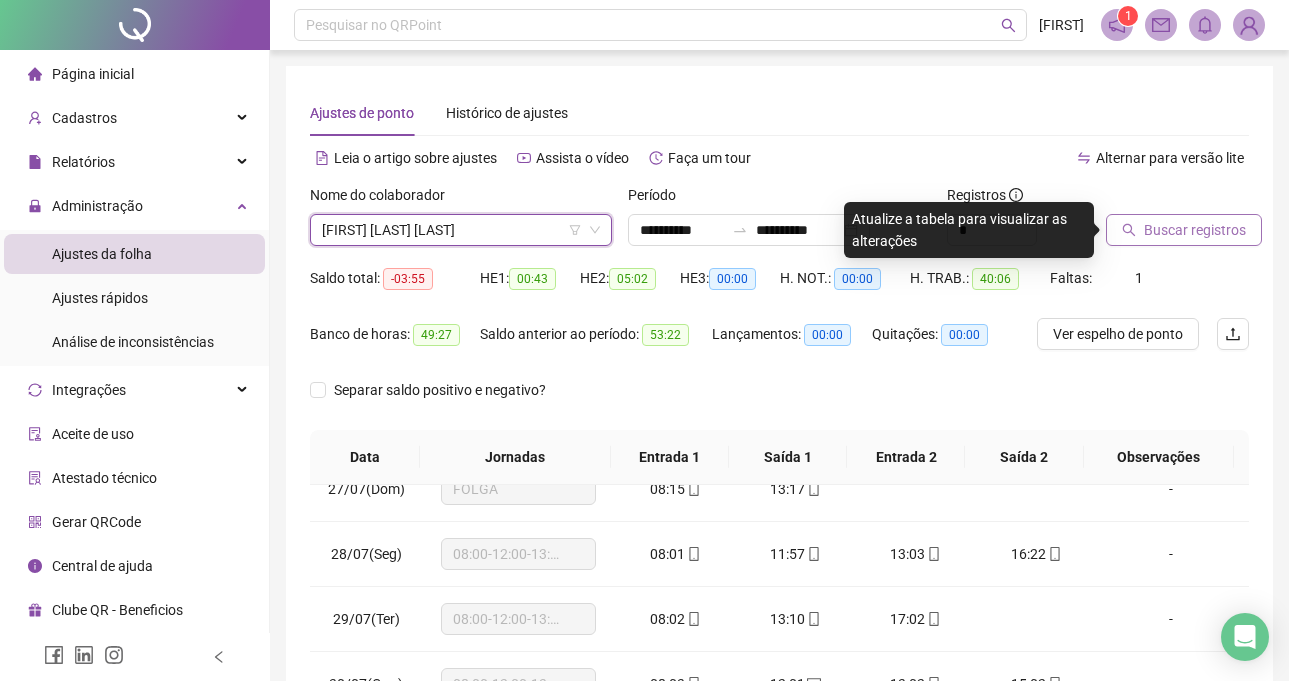 drag, startPoint x: 1210, startPoint y: 211, endPoint x: 1200, endPoint y: 242, distance: 32.572994 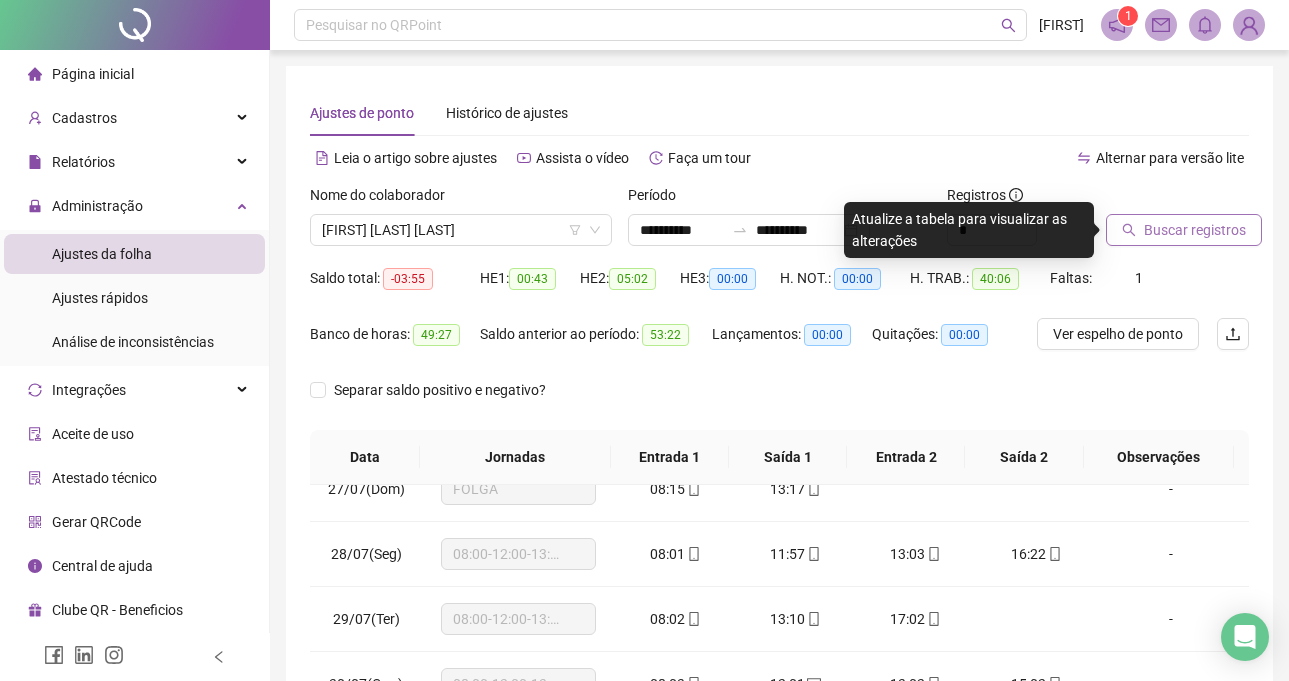 click on "Buscar registros" at bounding box center (1195, 230) 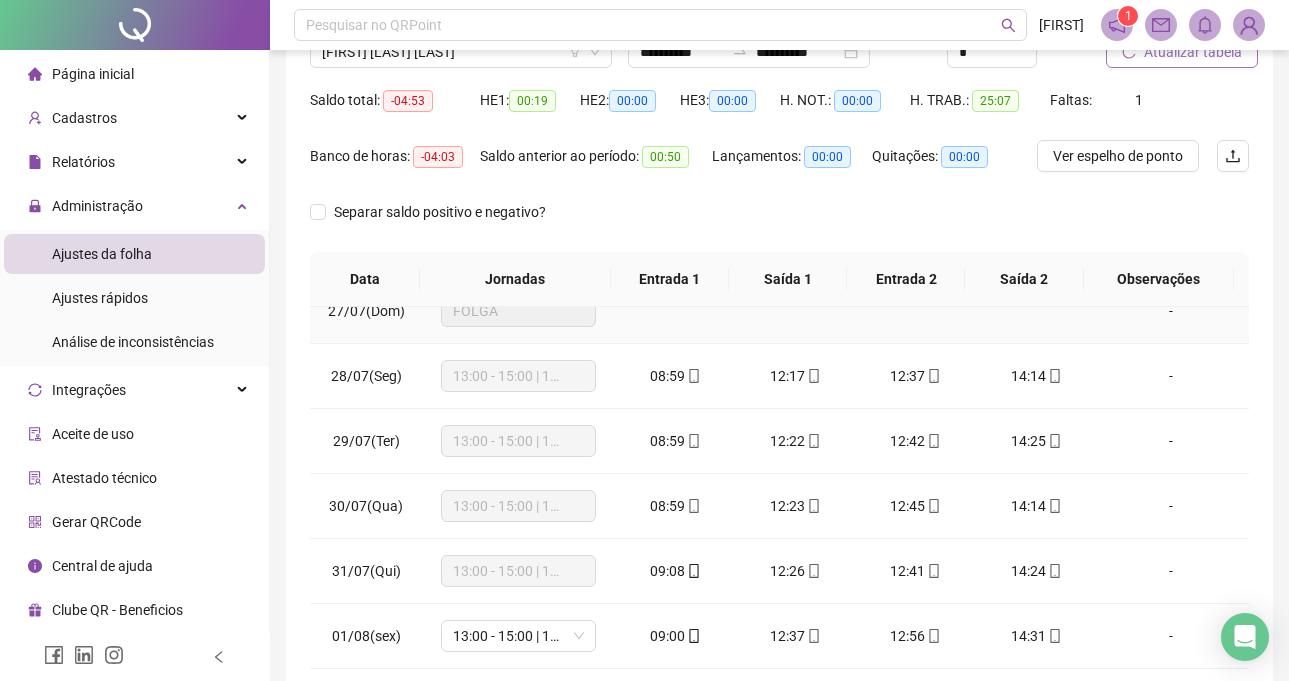 scroll, scrollTop: 341, scrollLeft: 0, axis: vertical 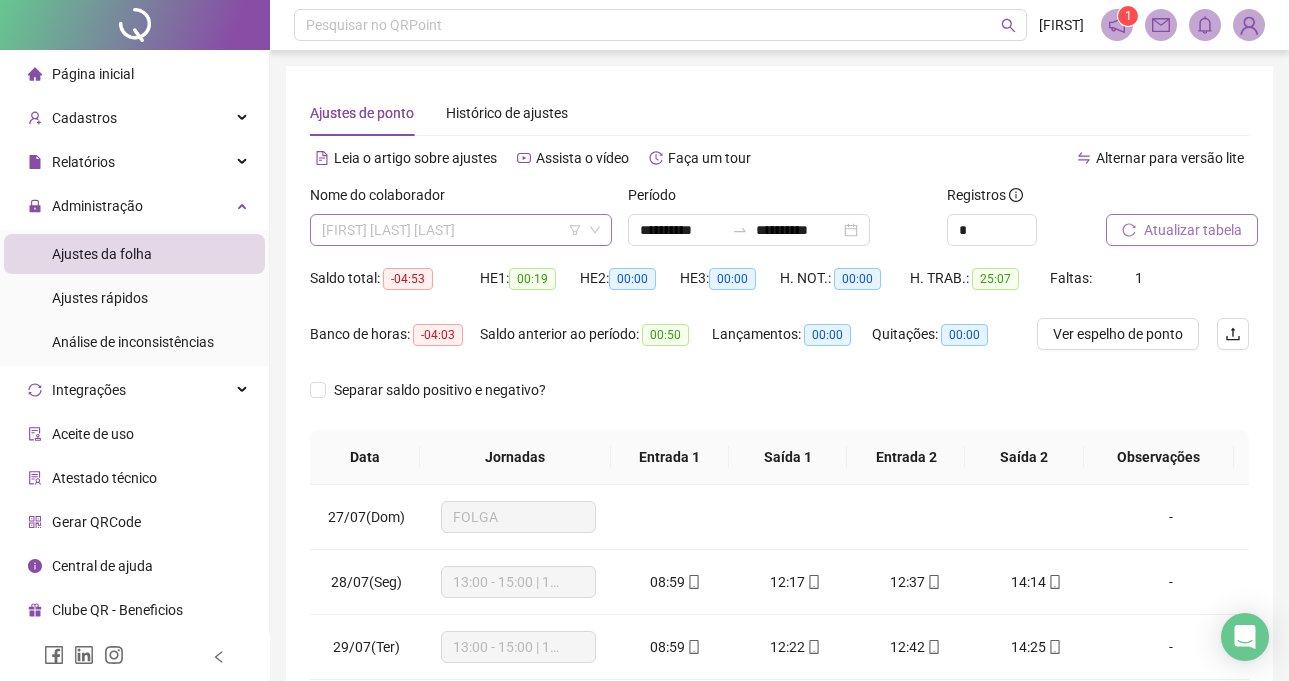 click on "[FIRST] [LAST] [LAST]" at bounding box center (461, 230) 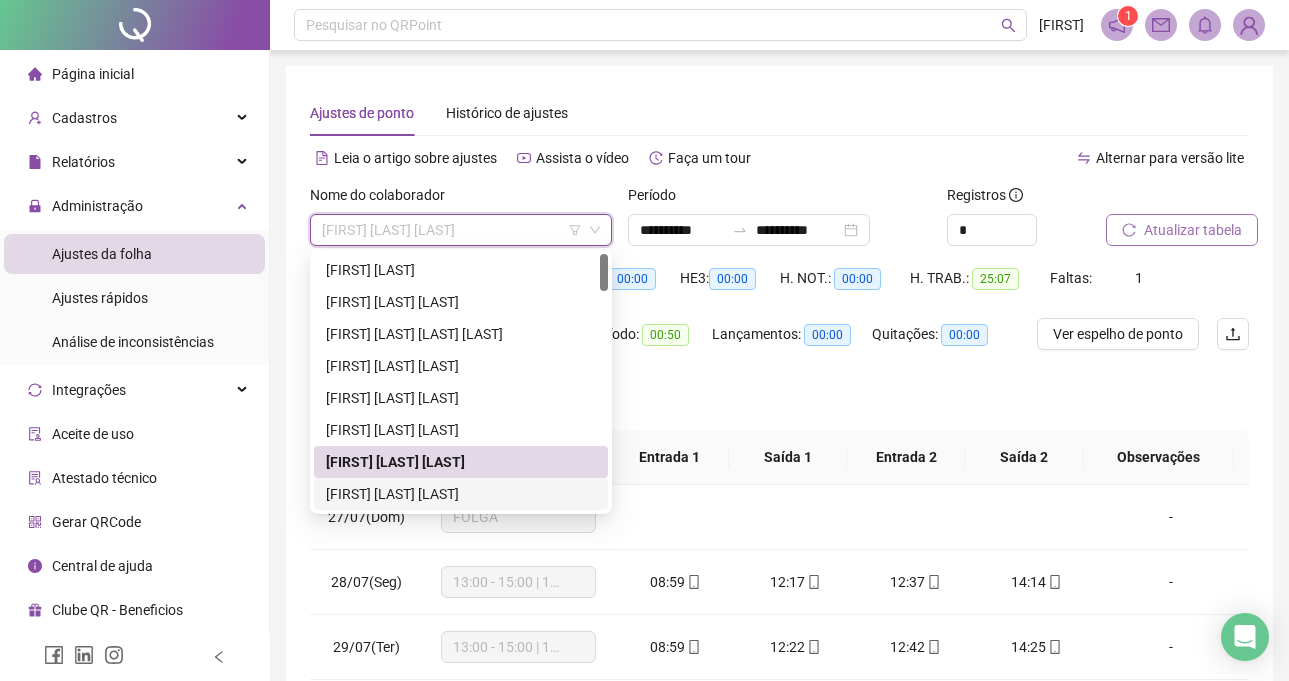 click on "[FIRST] [LAST] [LAST]" at bounding box center (461, 494) 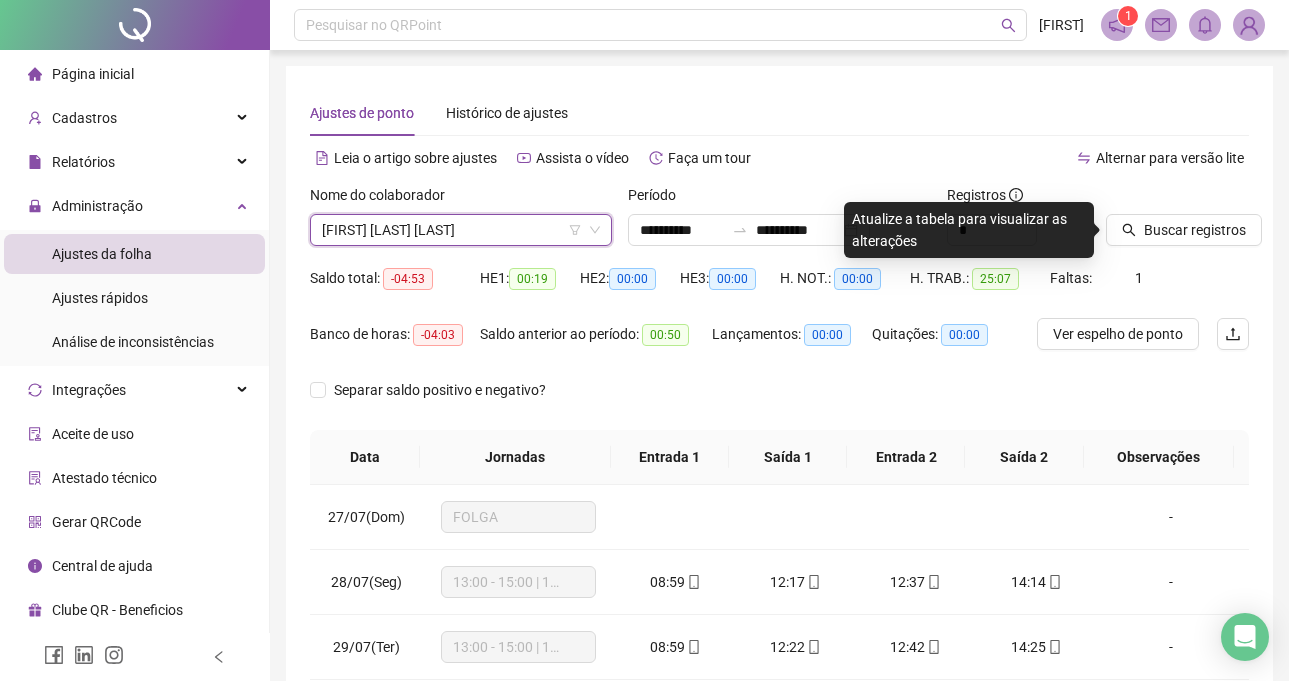drag, startPoint x: 1140, startPoint y: 233, endPoint x: 1157, endPoint y: 252, distance: 25.495098 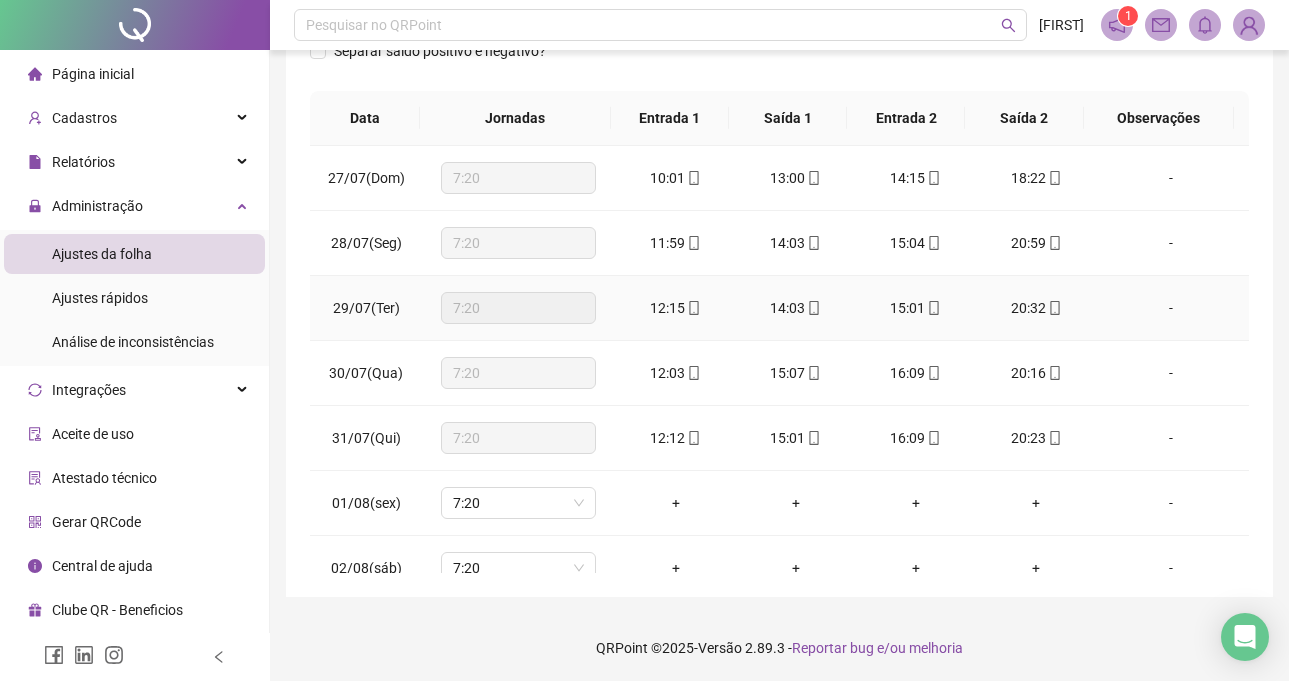 scroll, scrollTop: 341, scrollLeft: 0, axis: vertical 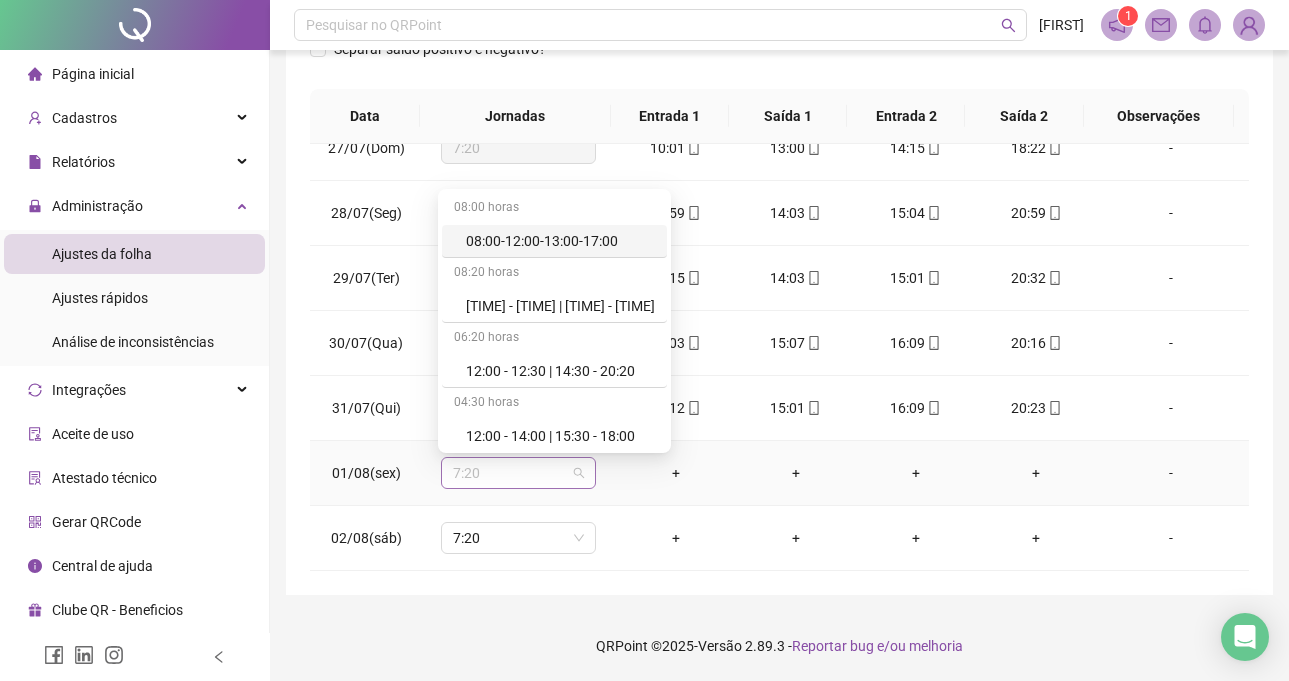 click on "7:20" at bounding box center [518, 473] 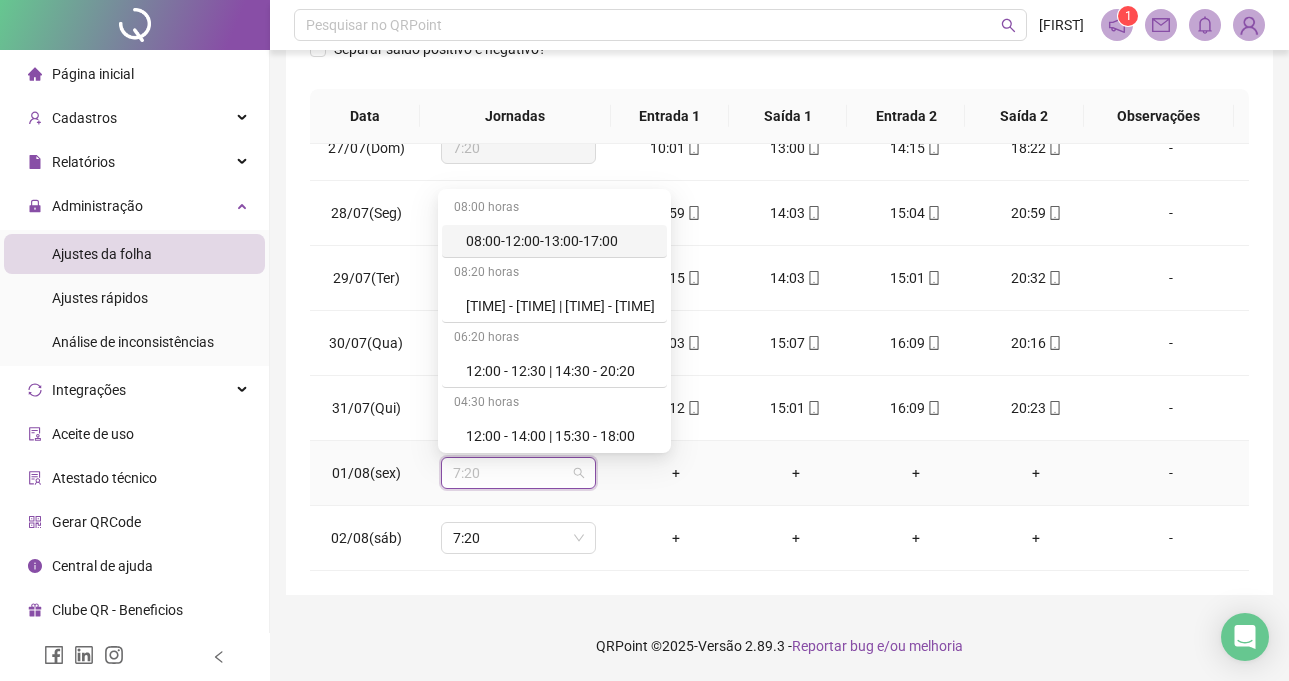 type on "*" 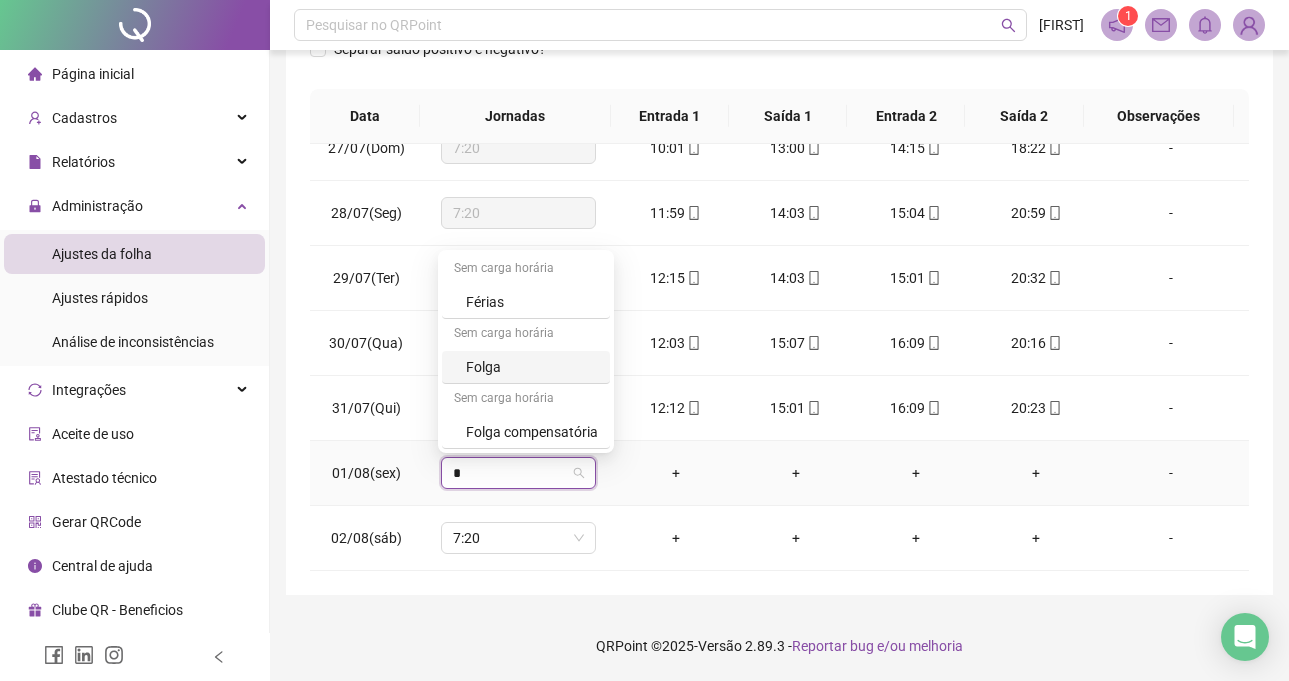 click on "Folga" at bounding box center (532, 367) 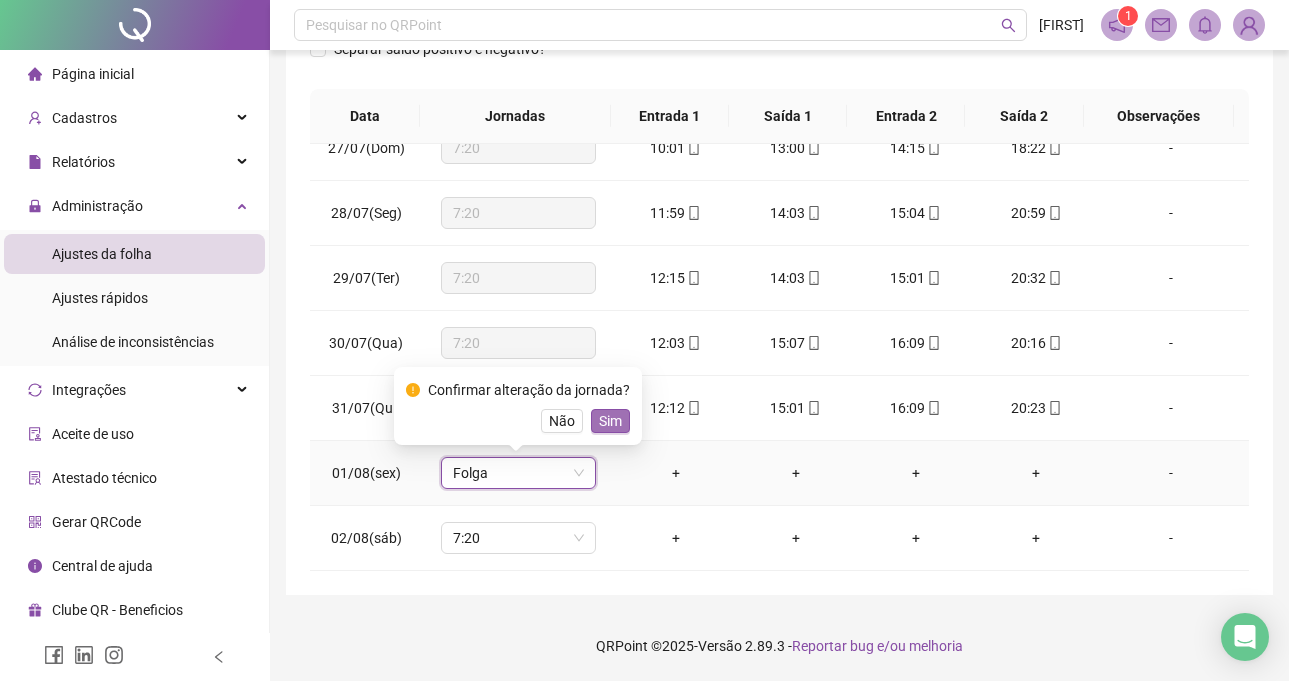 click on "Sim" at bounding box center [610, 421] 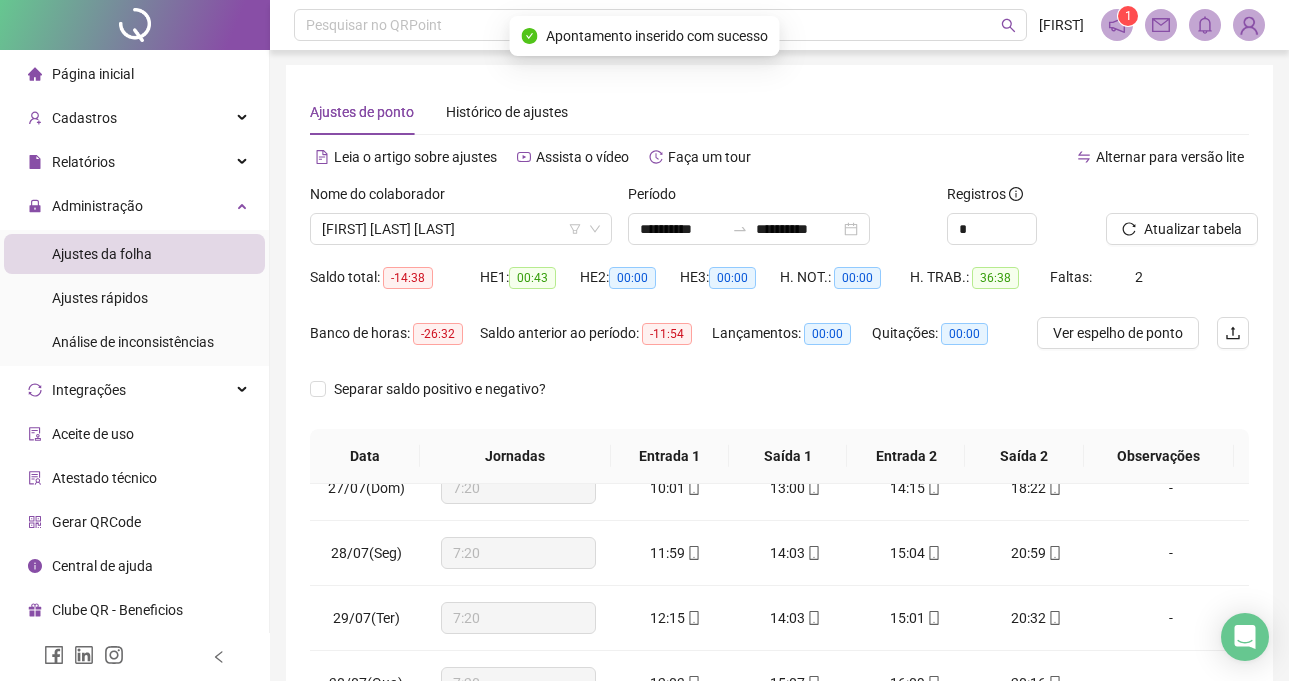 scroll, scrollTop: 0, scrollLeft: 0, axis: both 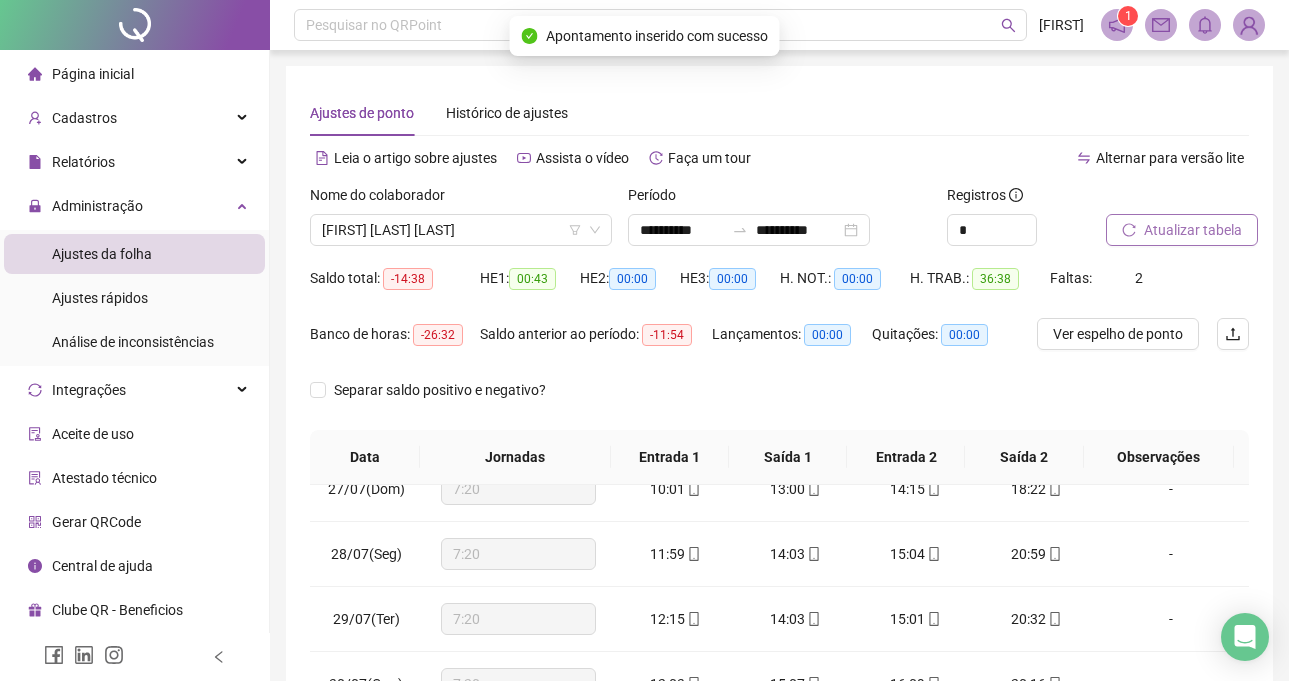 click on "Atualizar tabela" at bounding box center (1193, 230) 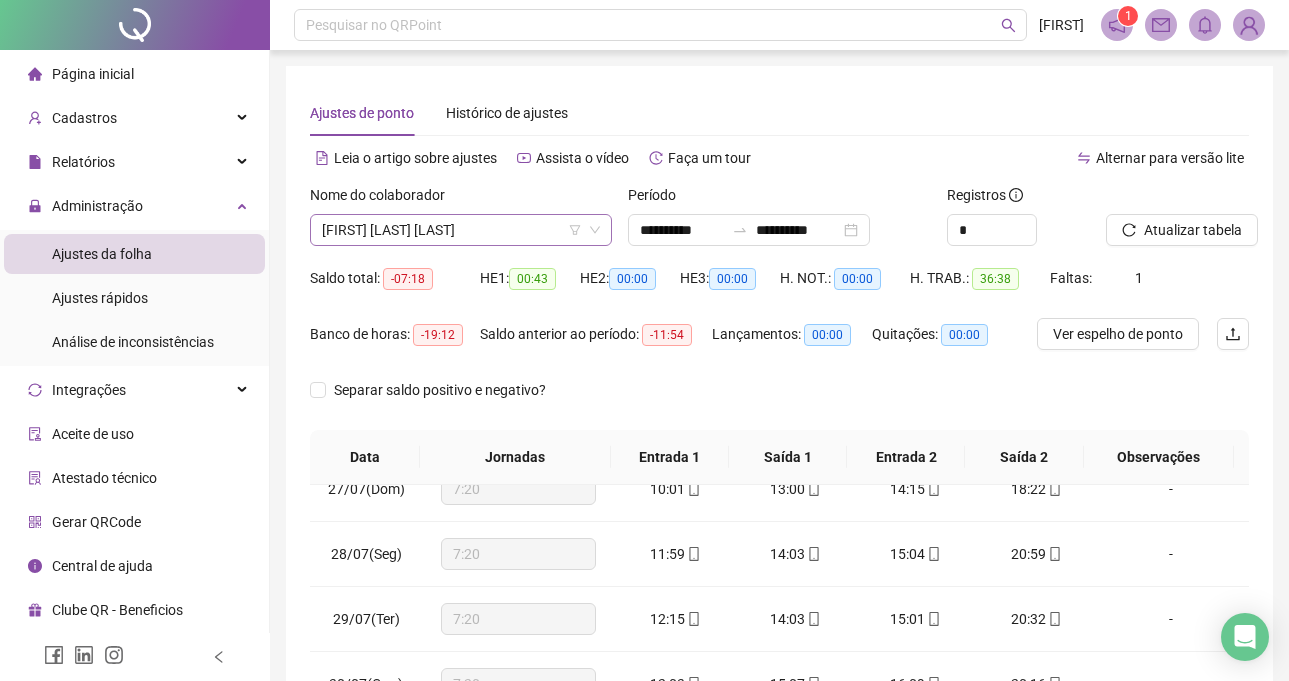 click on "[FIRST] [LAST] [LAST]" at bounding box center (461, 230) 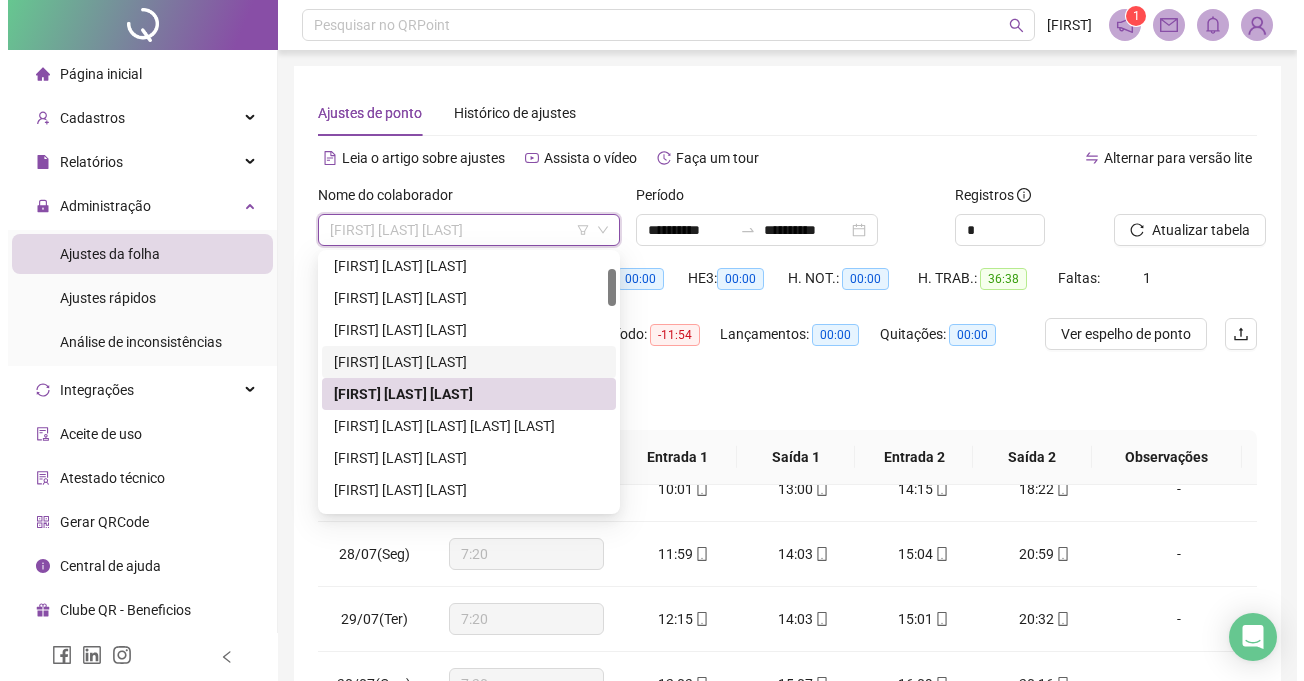 scroll, scrollTop: 200, scrollLeft: 0, axis: vertical 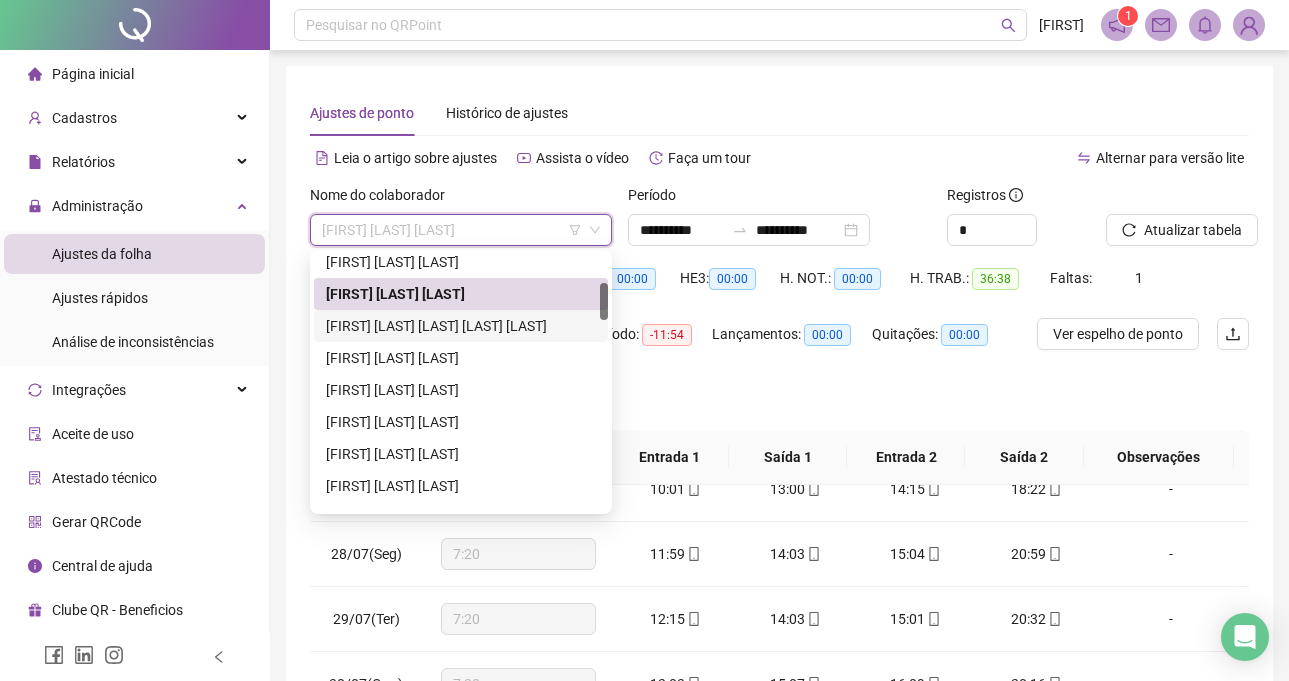click on "[FIRST] [LAST] [LAST] [LAST] [LAST]" at bounding box center [461, 326] 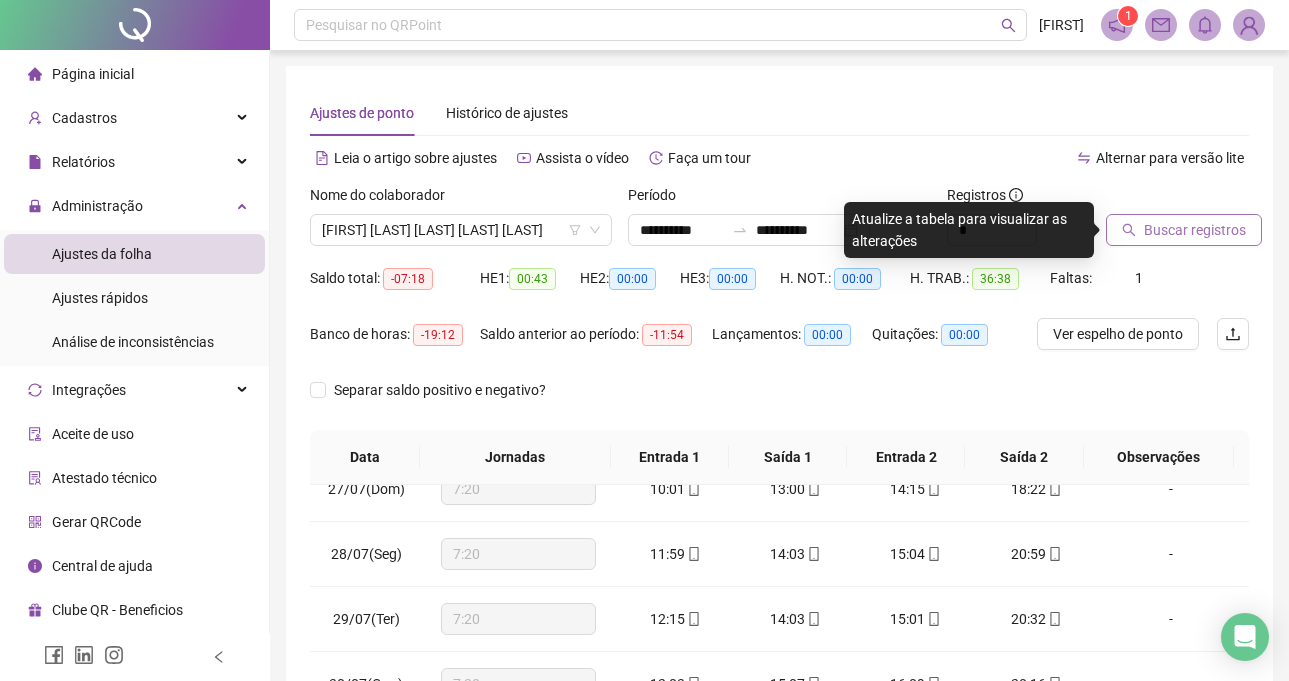 click on "Buscar registros" at bounding box center [1195, 230] 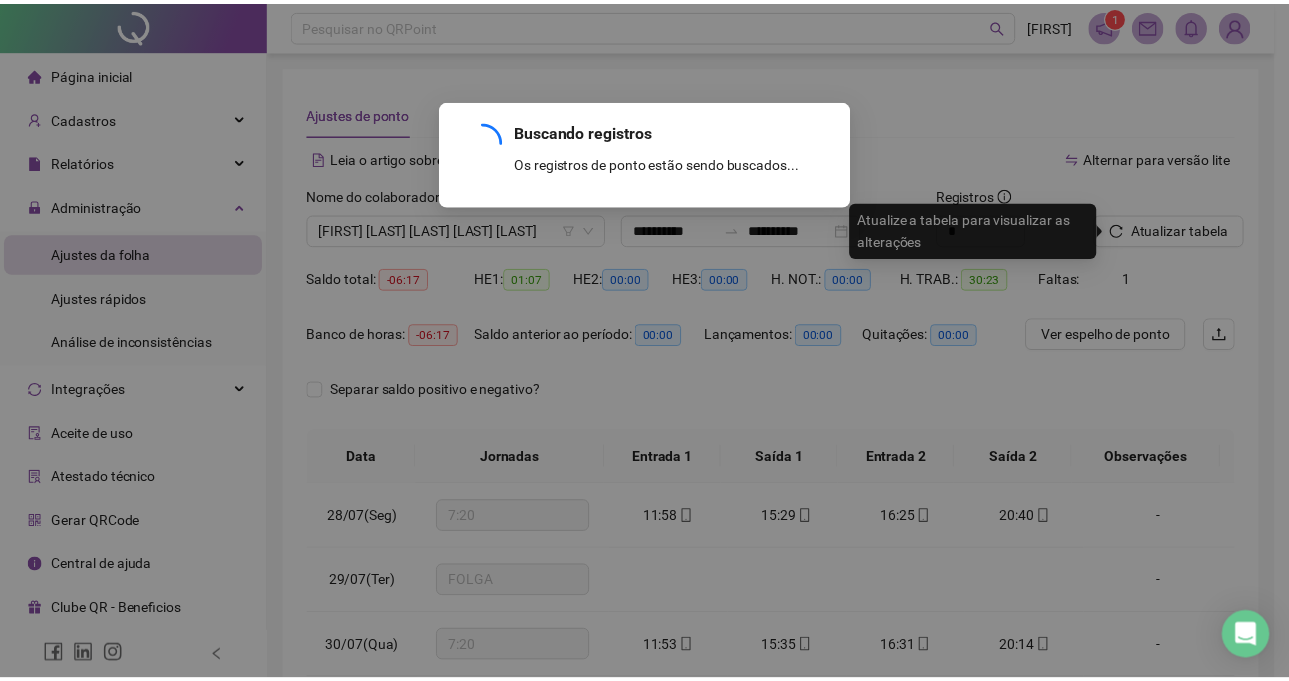scroll, scrollTop: 0, scrollLeft: 0, axis: both 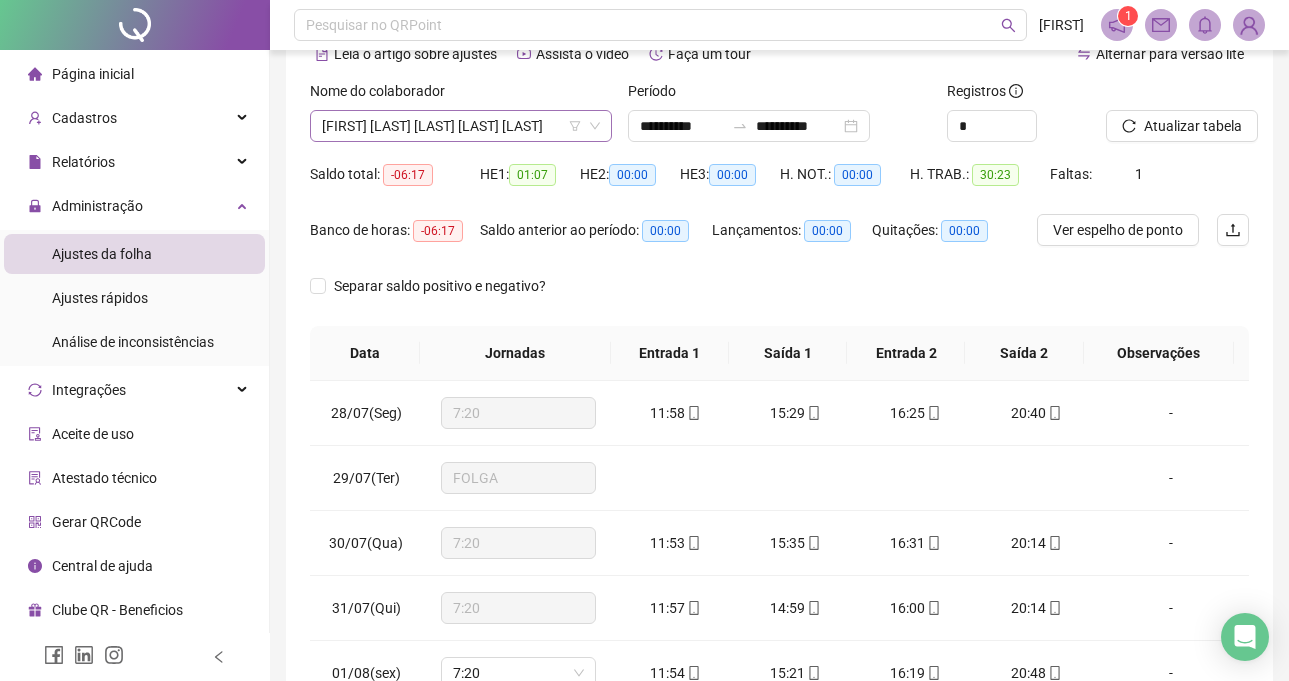 click on "Nome do colaborador [FIRST] [LAST] [LAST] [LAST] [LAST]" at bounding box center (461, 119) 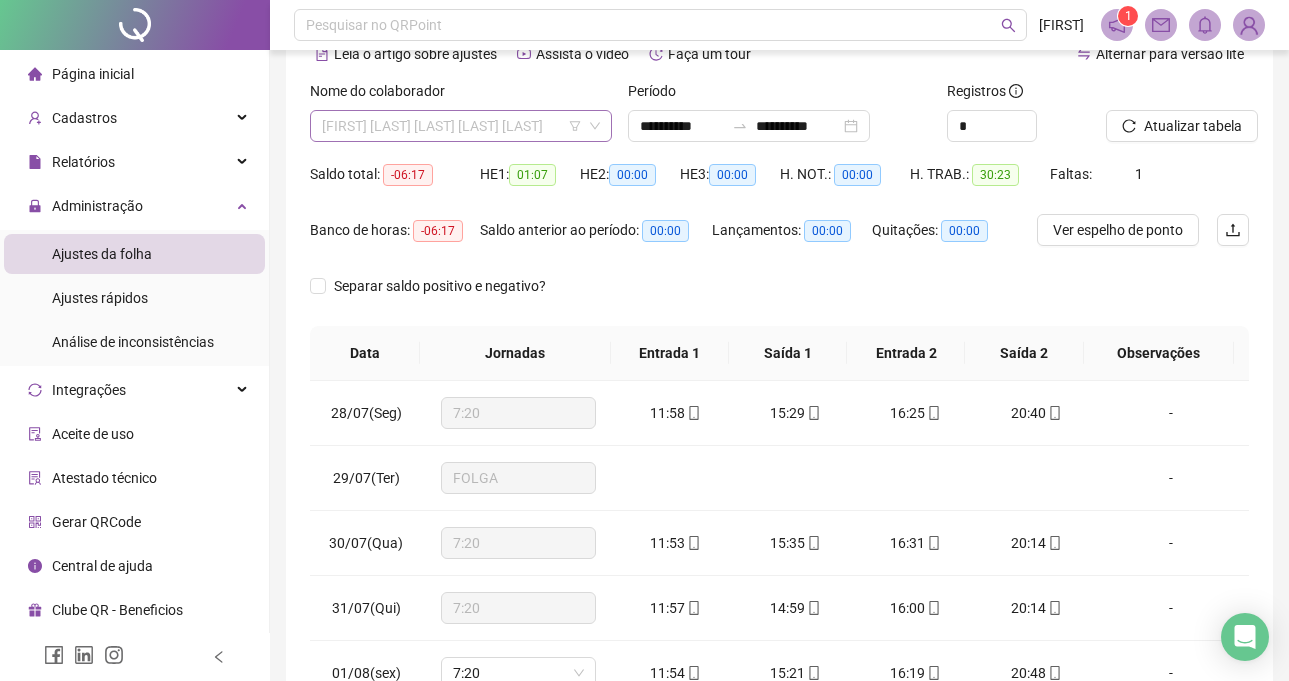 click on "[FIRST] [LAST] [LAST] [LAST] [LAST]" at bounding box center (461, 126) 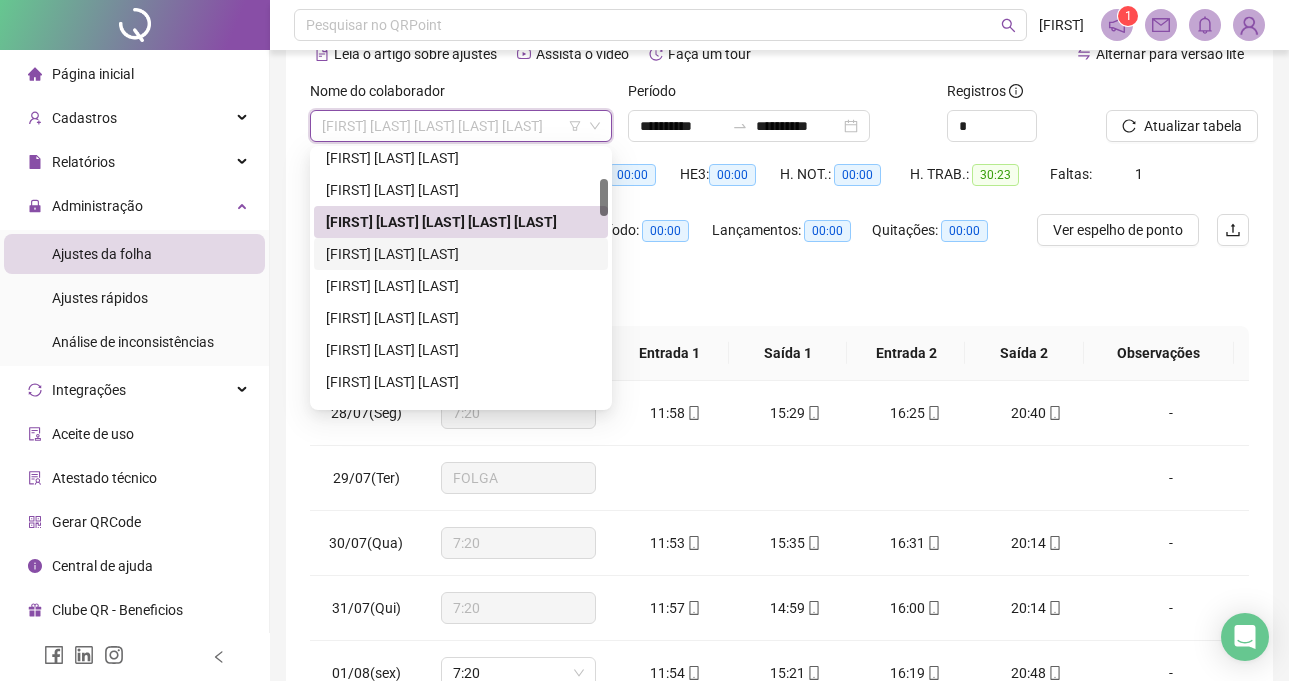 click on "[FIRST] [LAST] [LAST]" at bounding box center [461, 254] 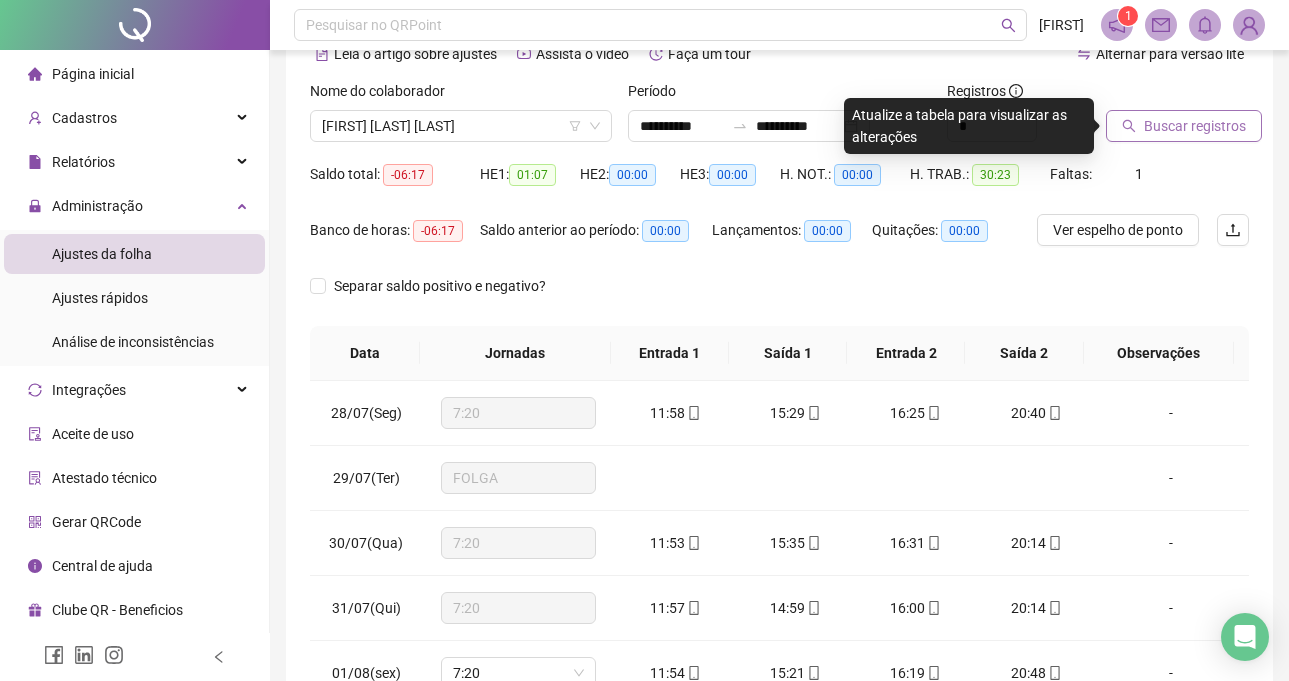click on "Buscar registros" at bounding box center [1195, 126] 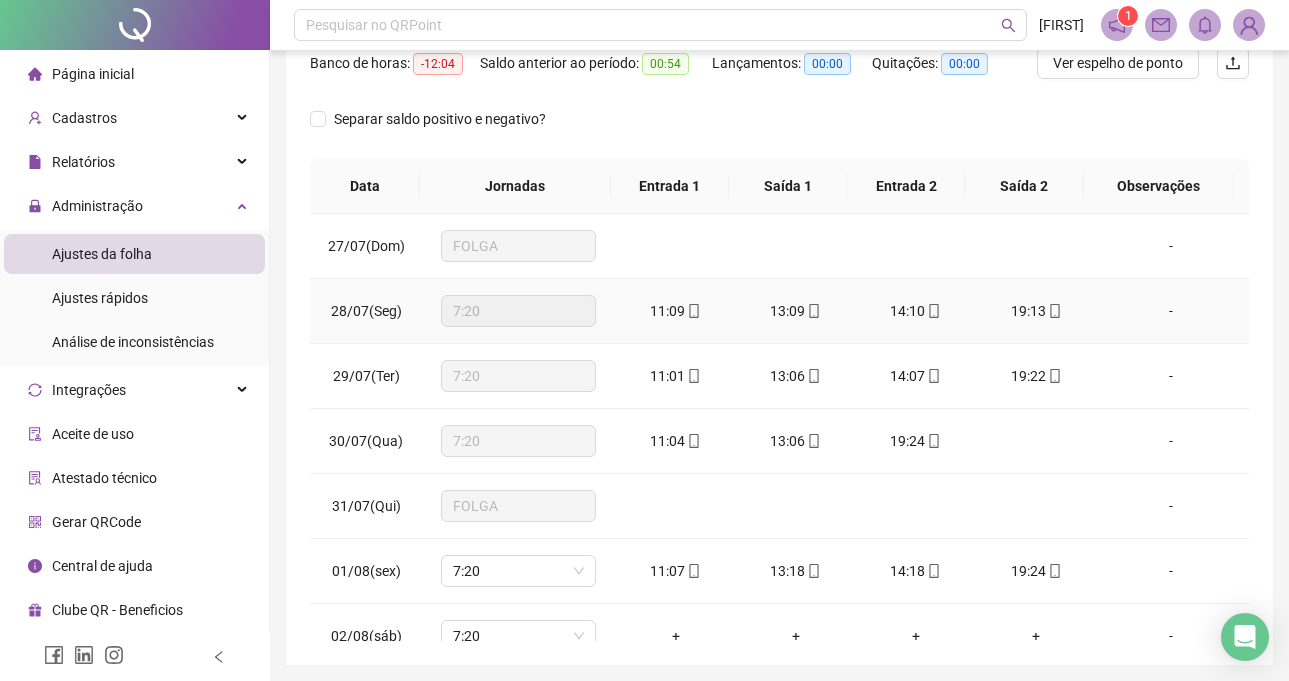 scroll, scrollTop: 341, scrollLeft: 0, axis: vertical 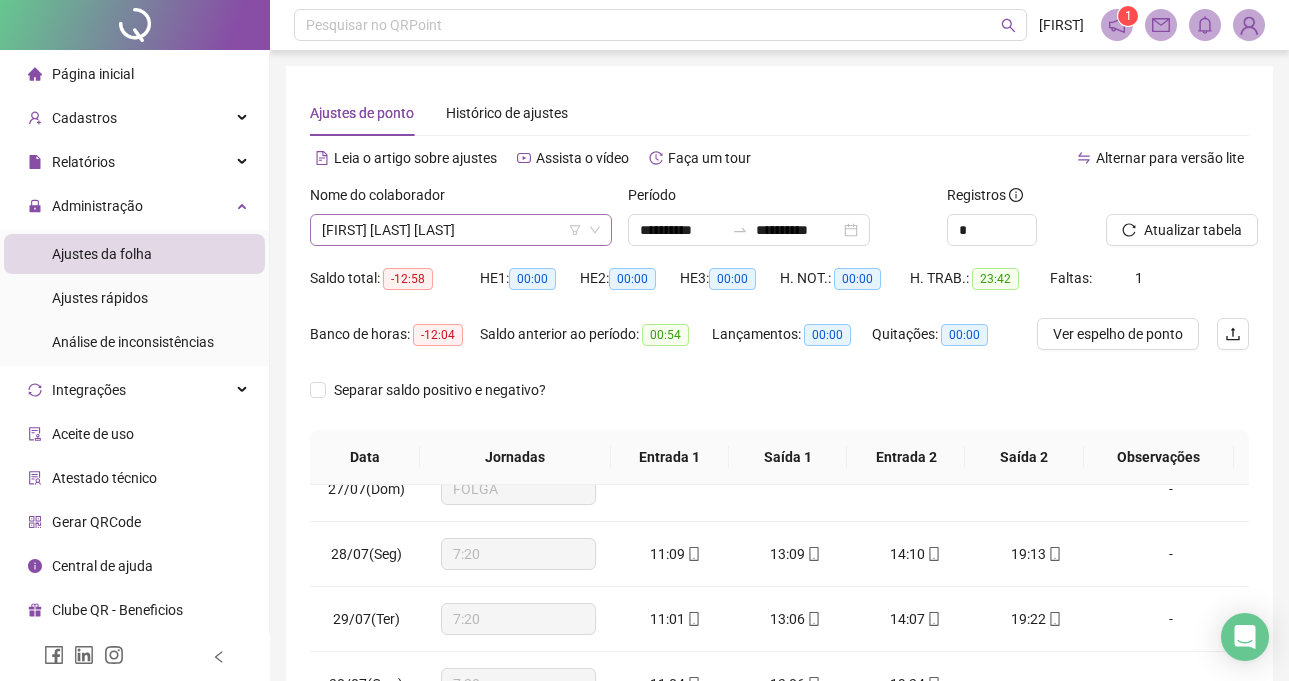 click on "[FIRST] [LAST] [LAST]" at bounding box center (461, 230) 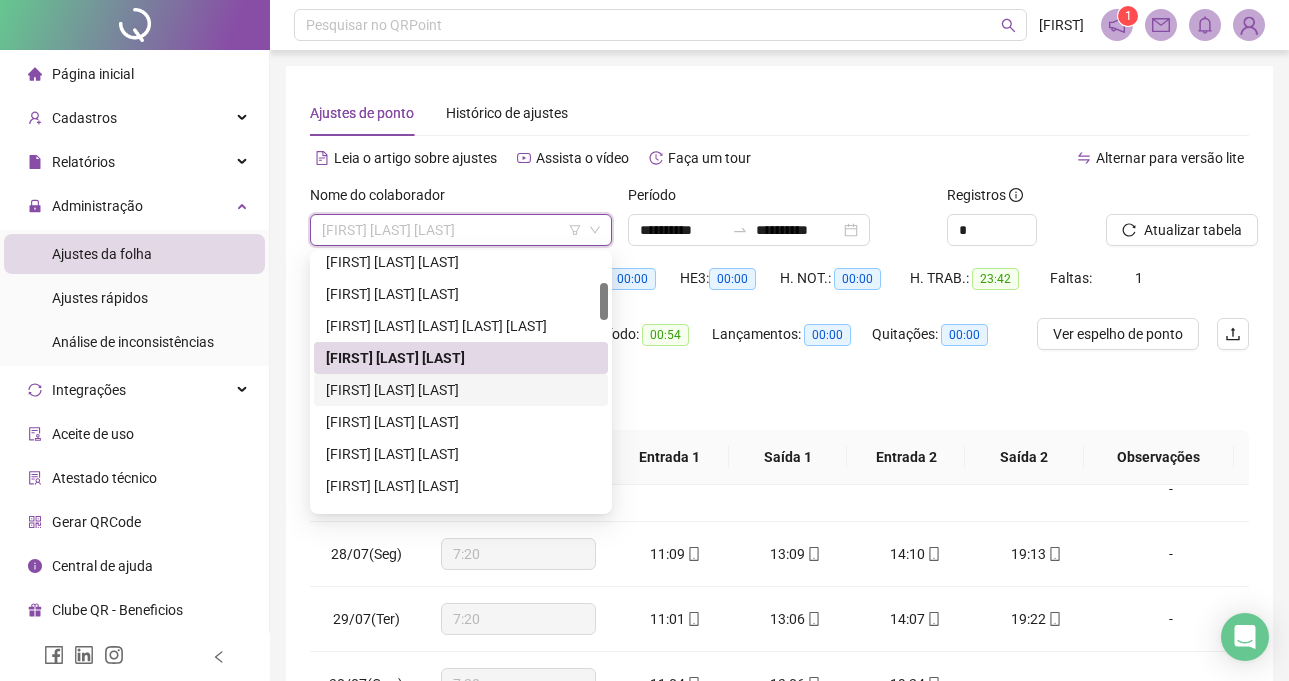 click on "[FIRST] [LAST] [LAST]" at bounding box center [461, 390] 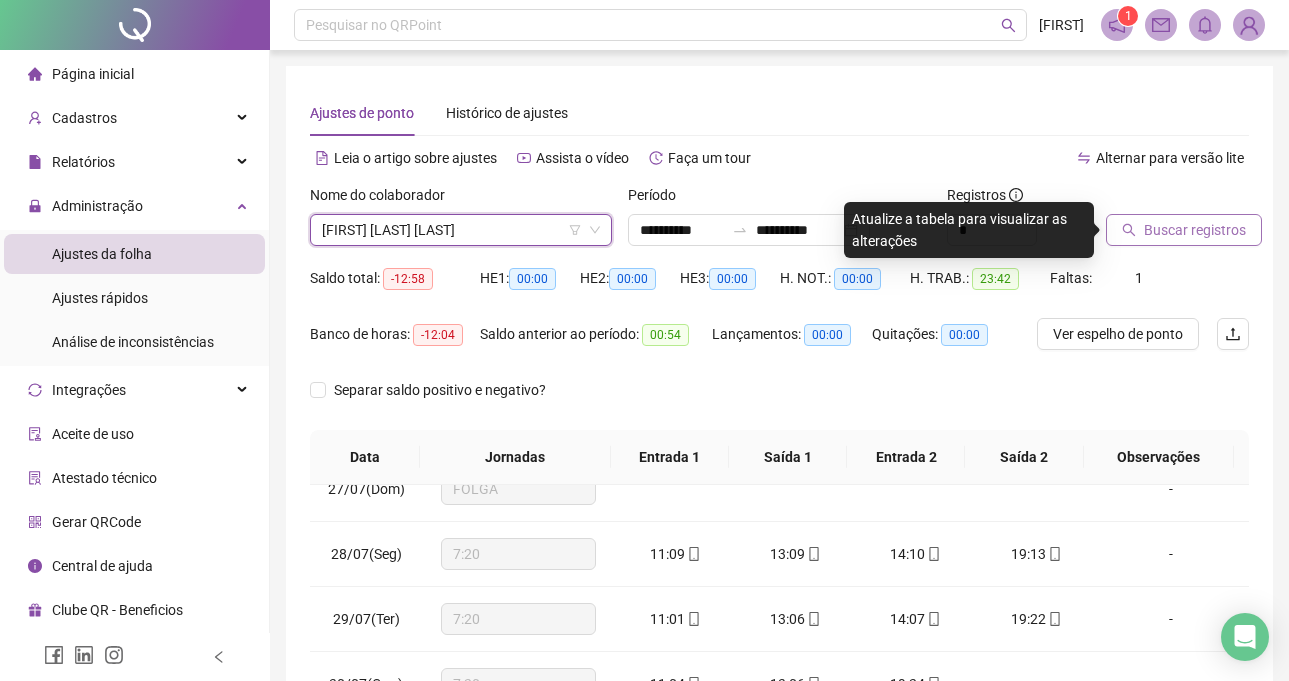 click on "Buscar registros" at bounding box center (1184, 230) 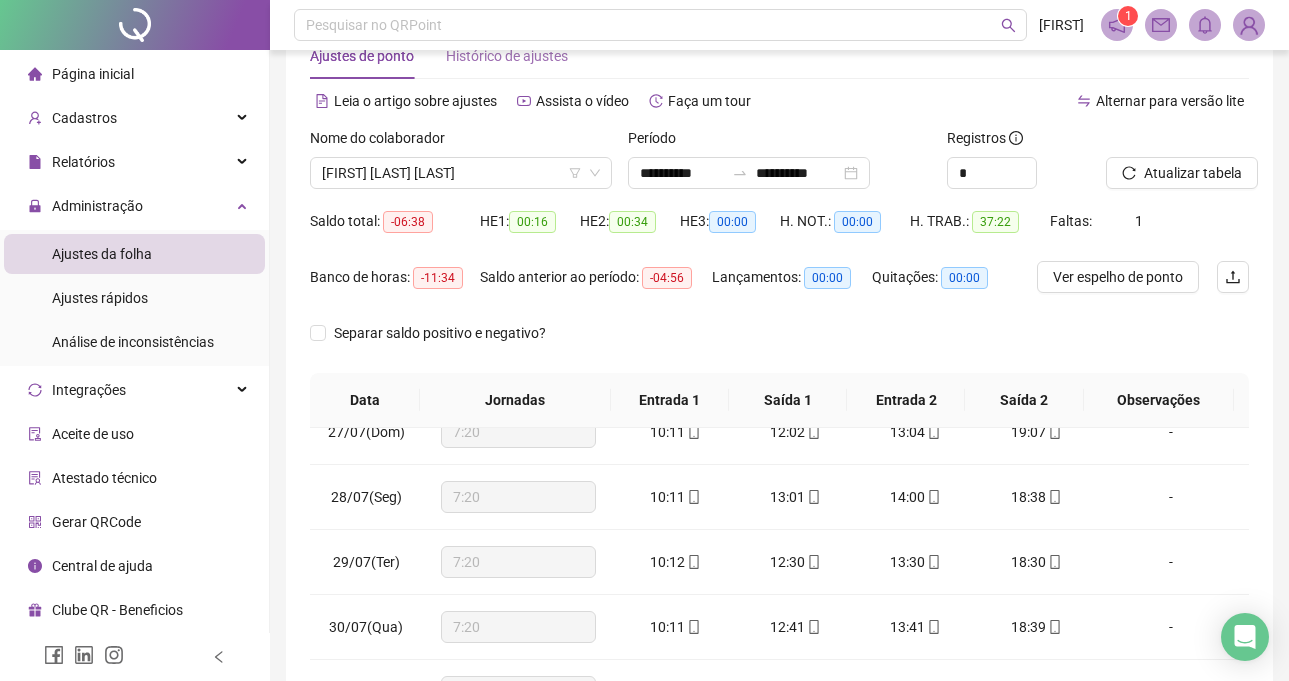 scroll, scrollTop: 0, scrollLeft: 0, axis: both 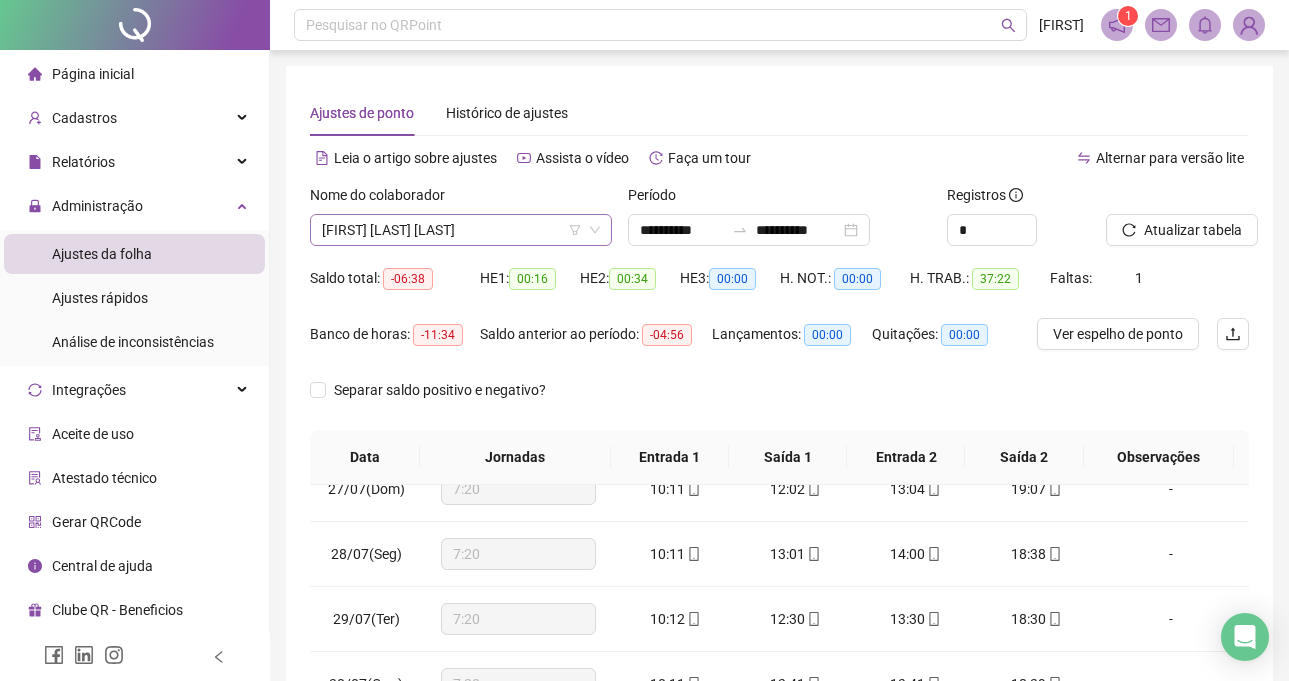 click on "[FIRST] [LAST] [LAST]" at bounding box center [461, 230] 